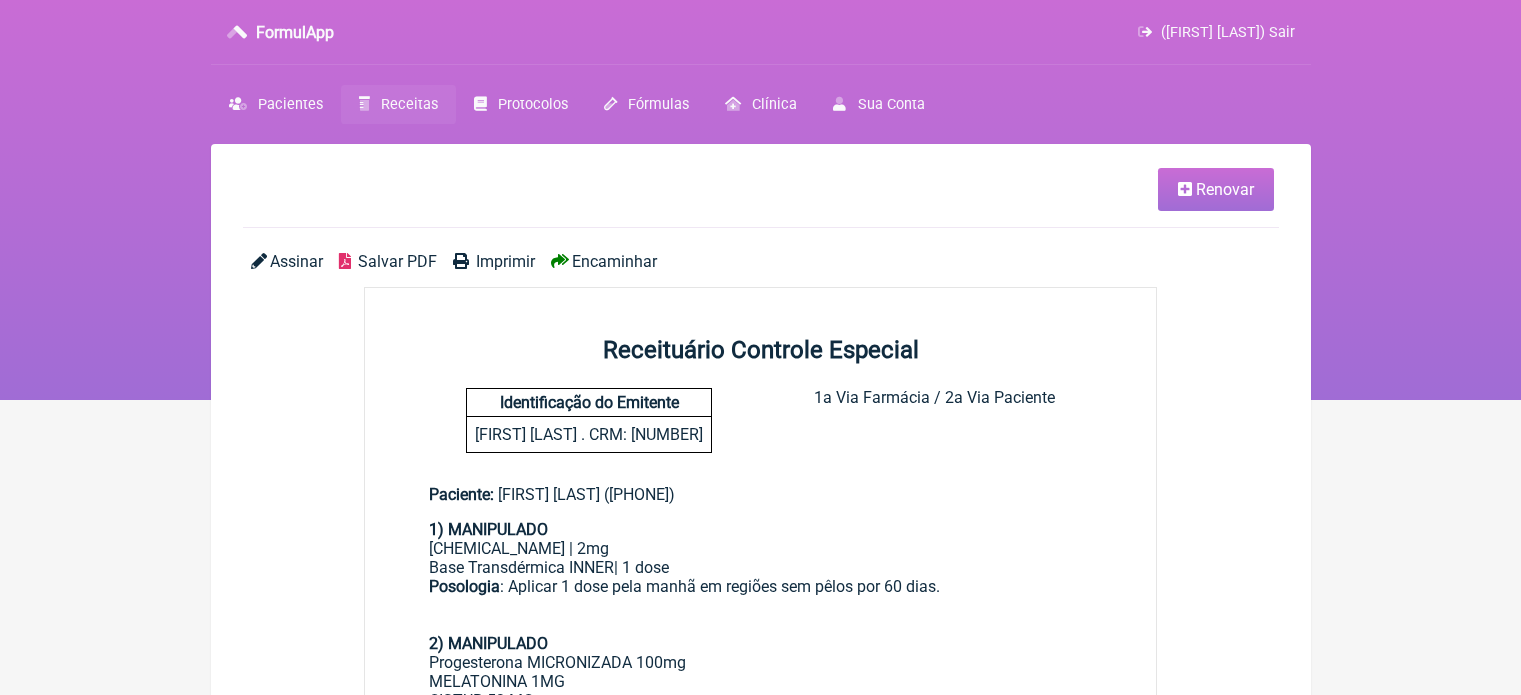 scroll, scrollTop: 0, scrollLeft: 0, axis: both 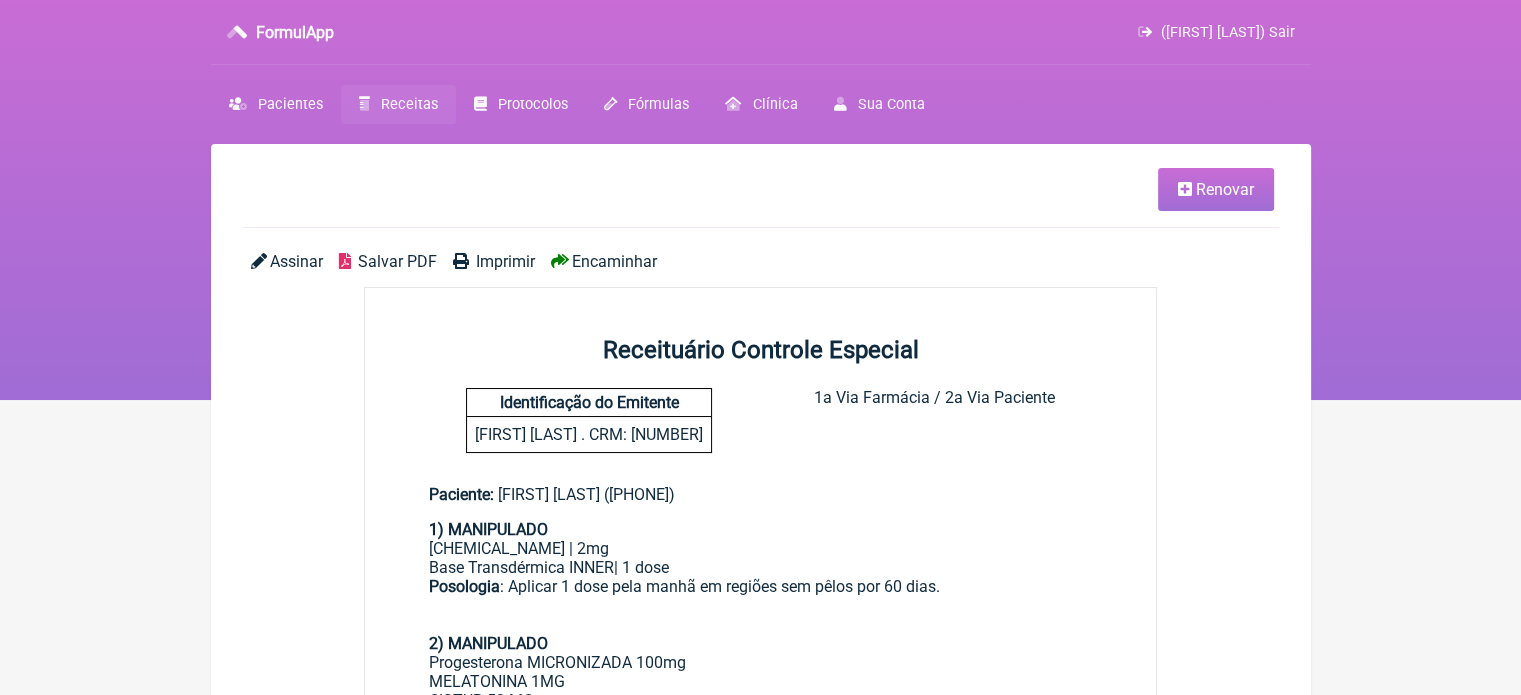 click on "Receitas" at bounding box center [409, 104] 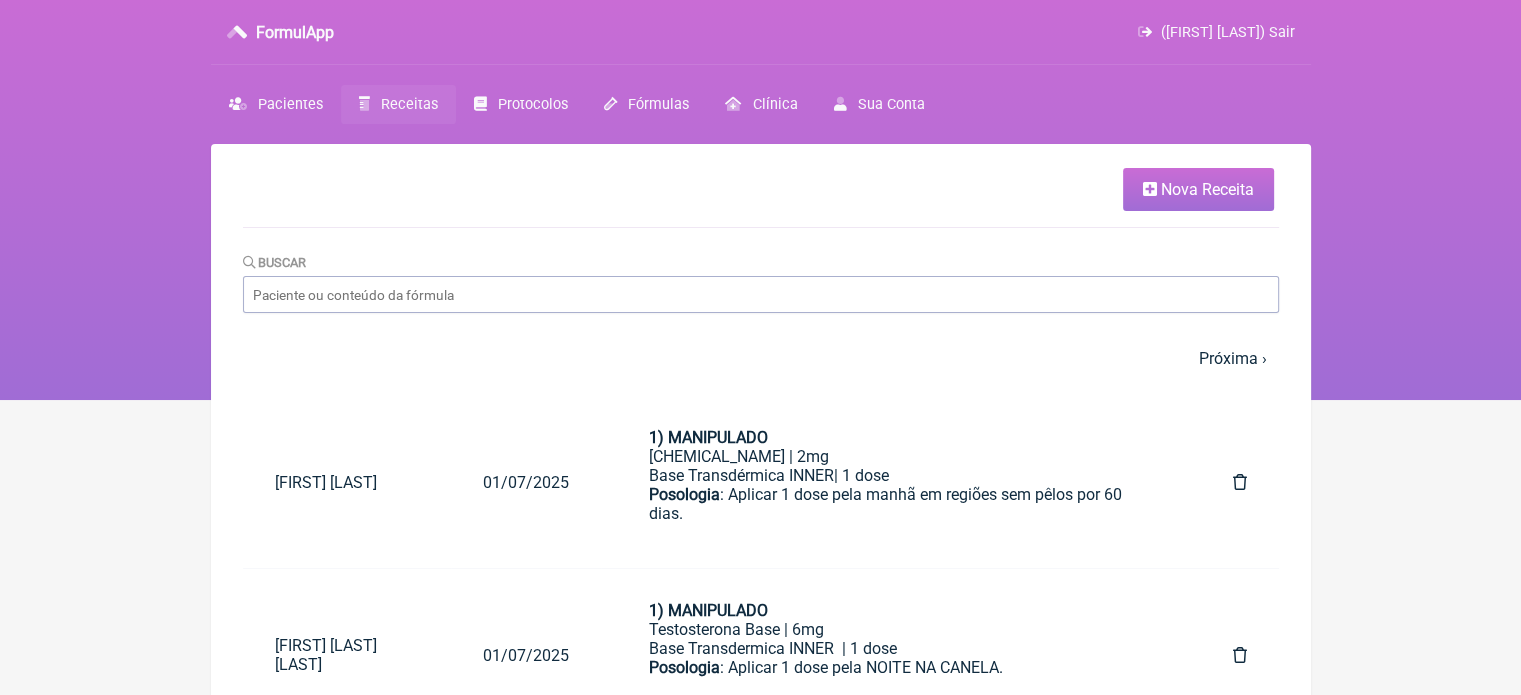 click on "Nova Receita" at bounding box center [1207, 189] 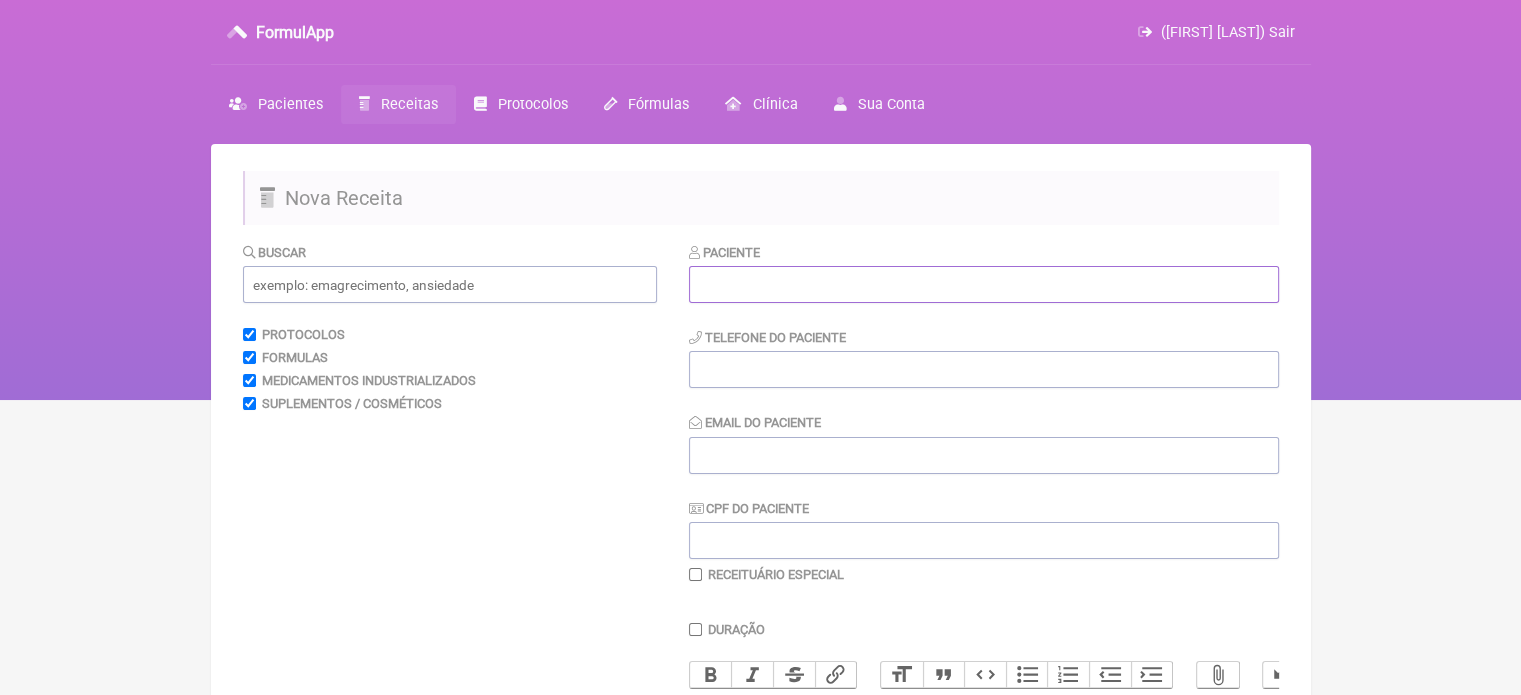 click at bounding box center (984, 284) 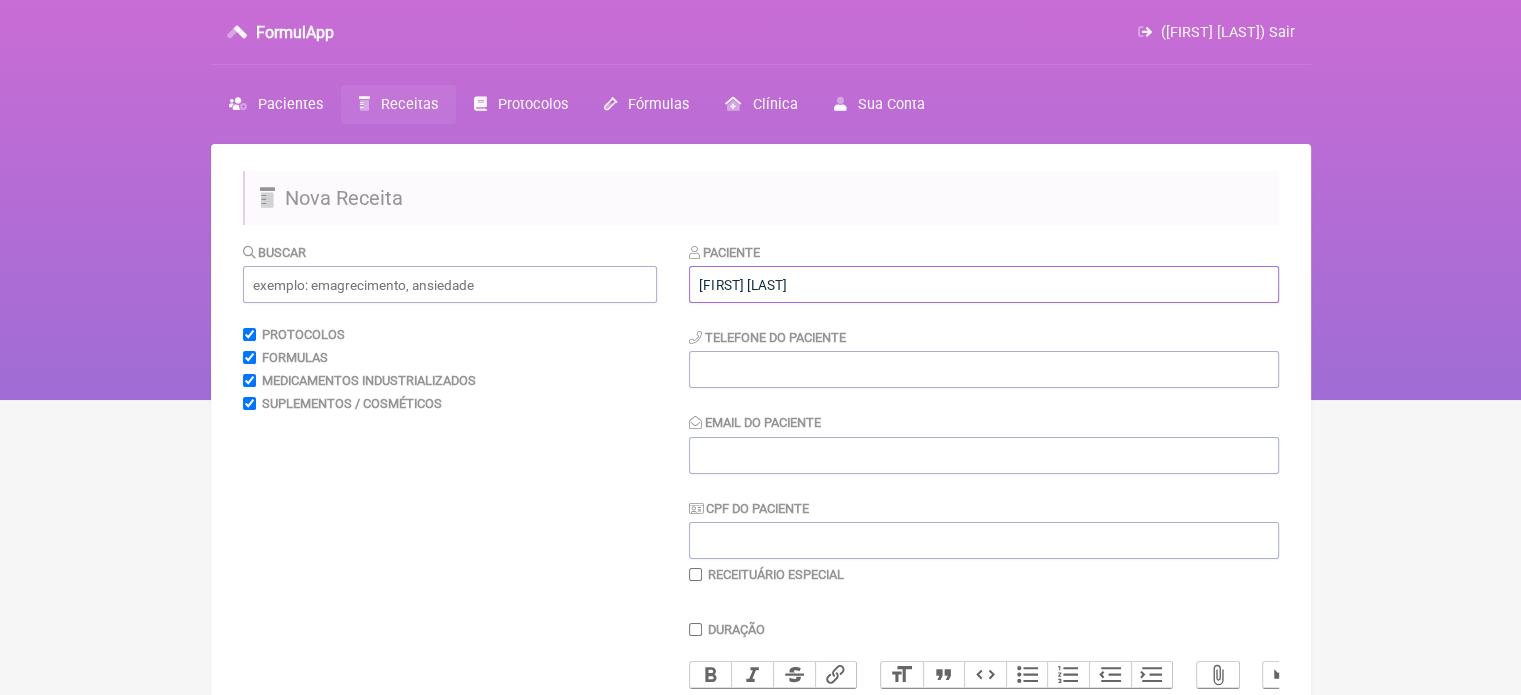 type on "[FIRST] [LAST]" 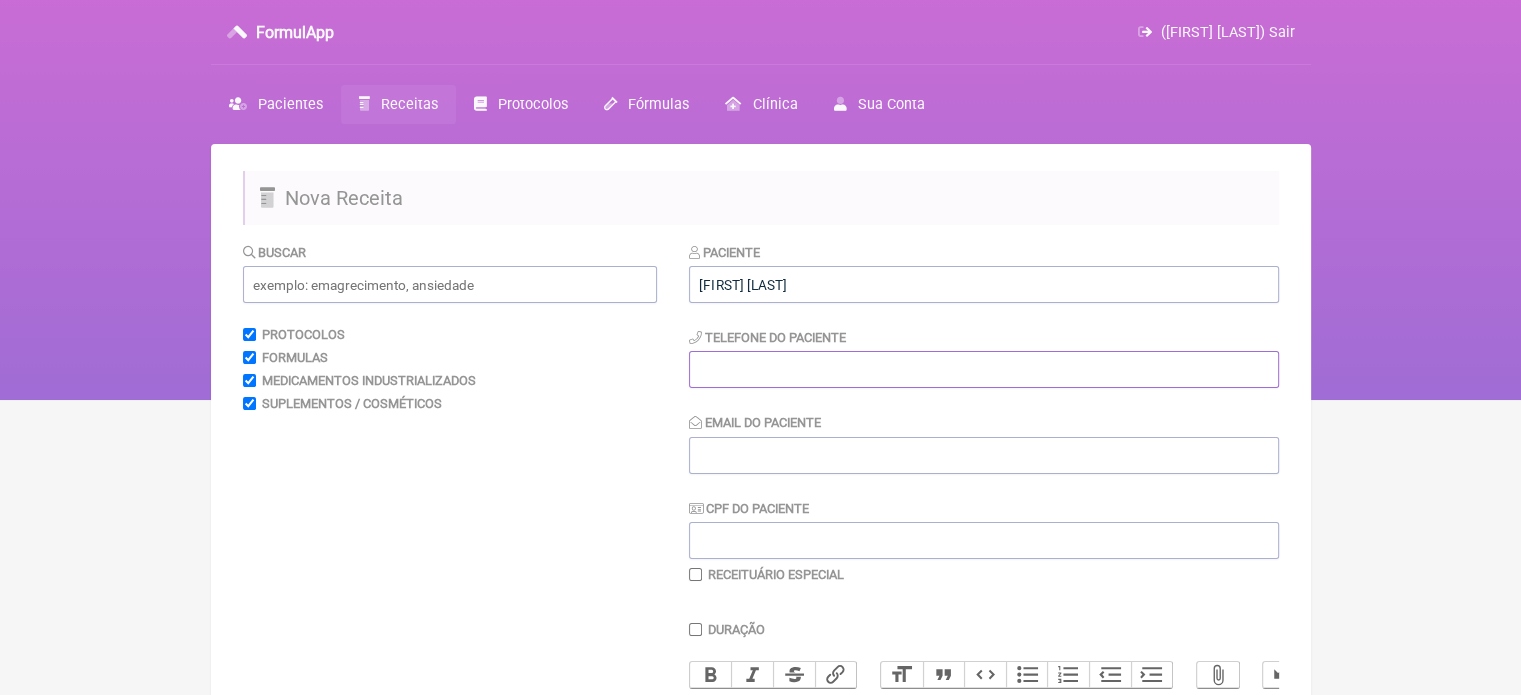 click at bounding box center [984, 369] 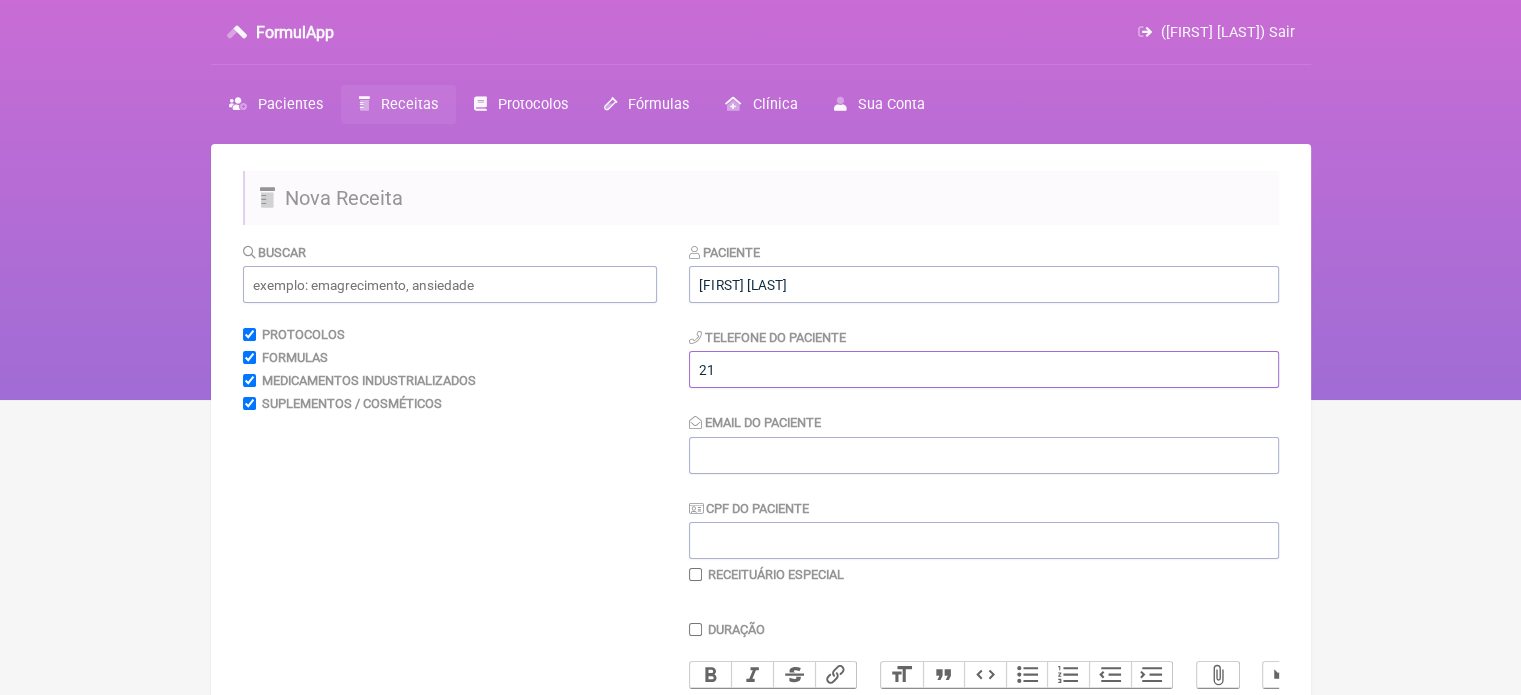 type on "21" 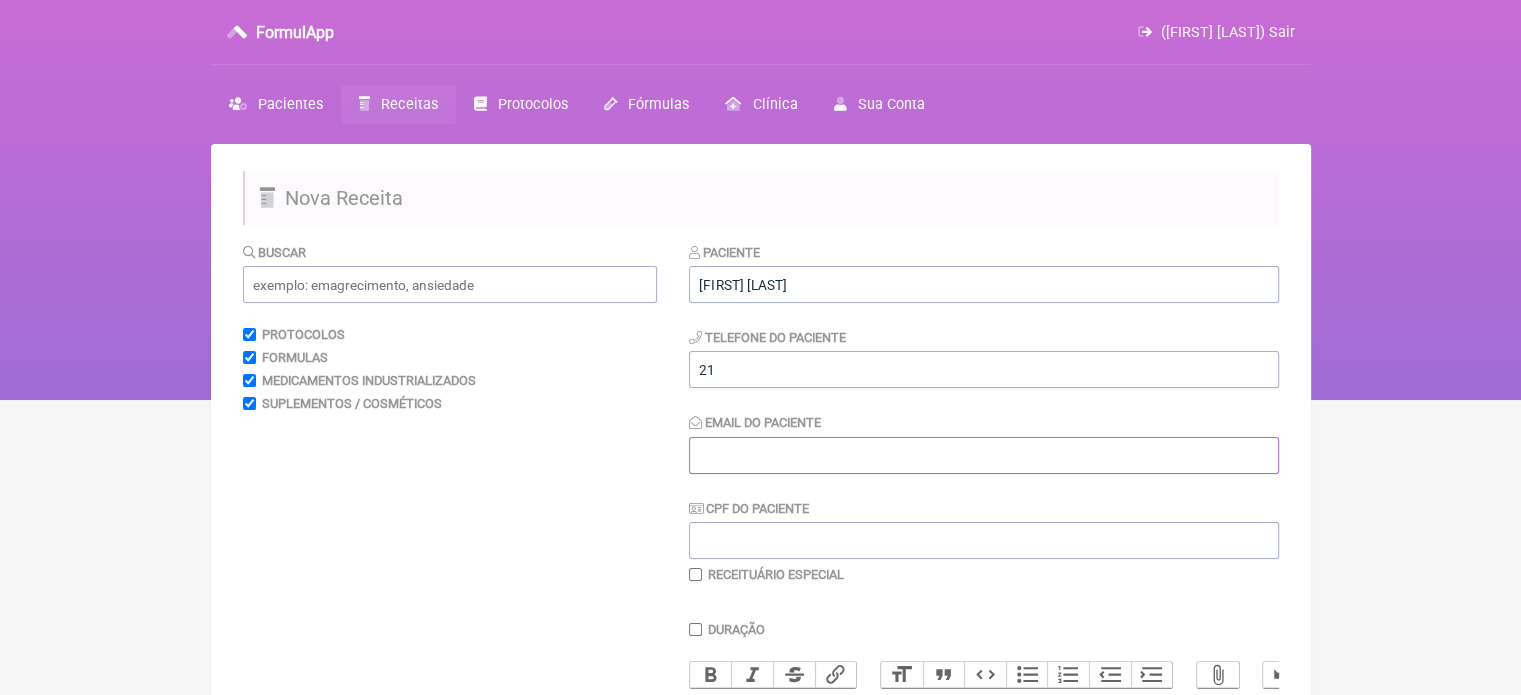 click on "Email do Paciente" at bounding box center [984, 455] 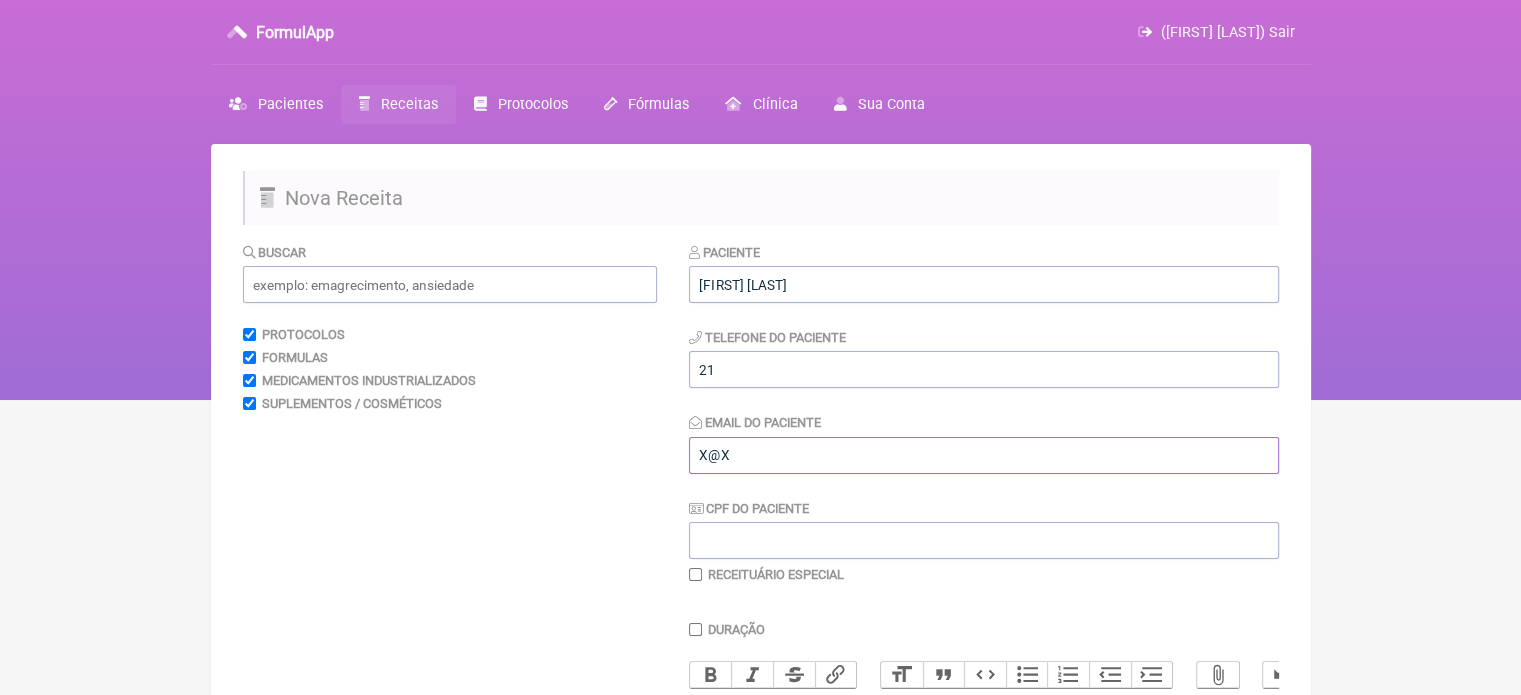 type on "X@X" 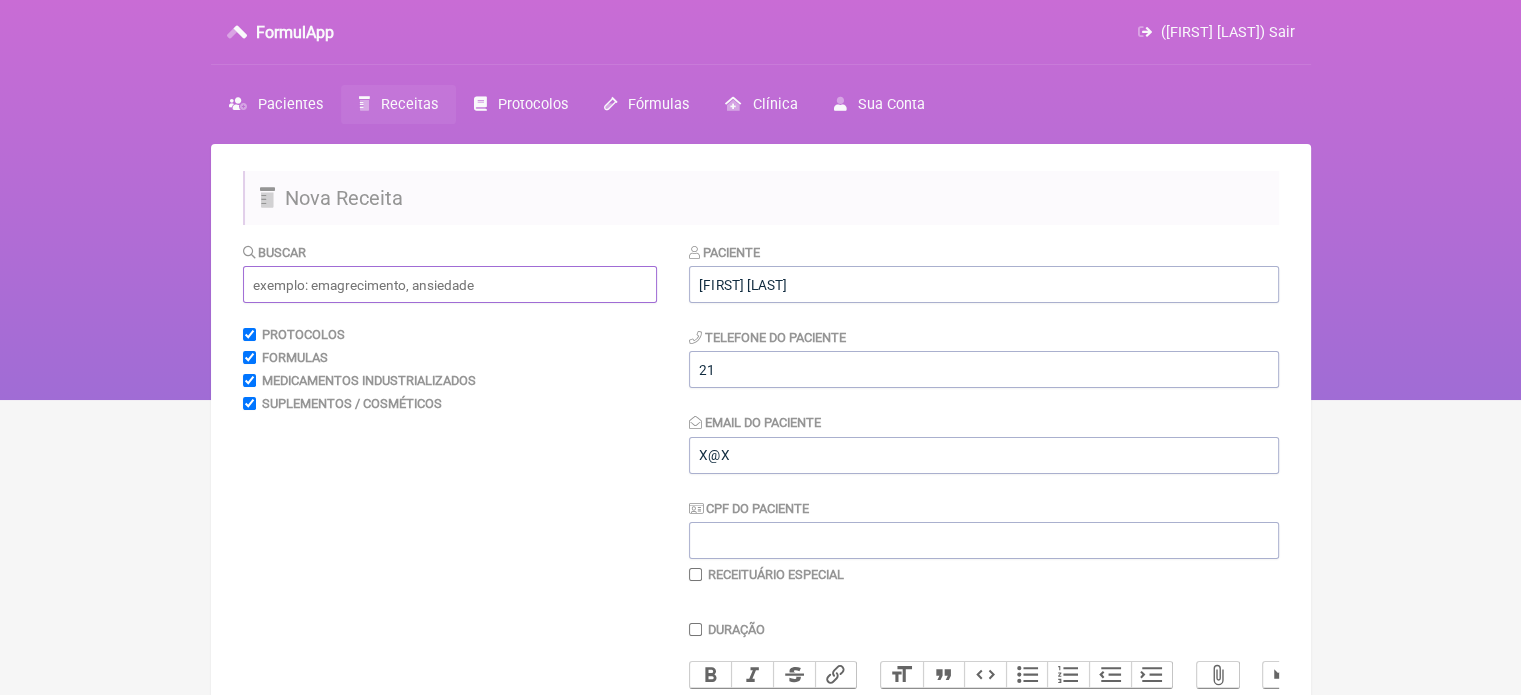 click at bounding box center [450, 284] 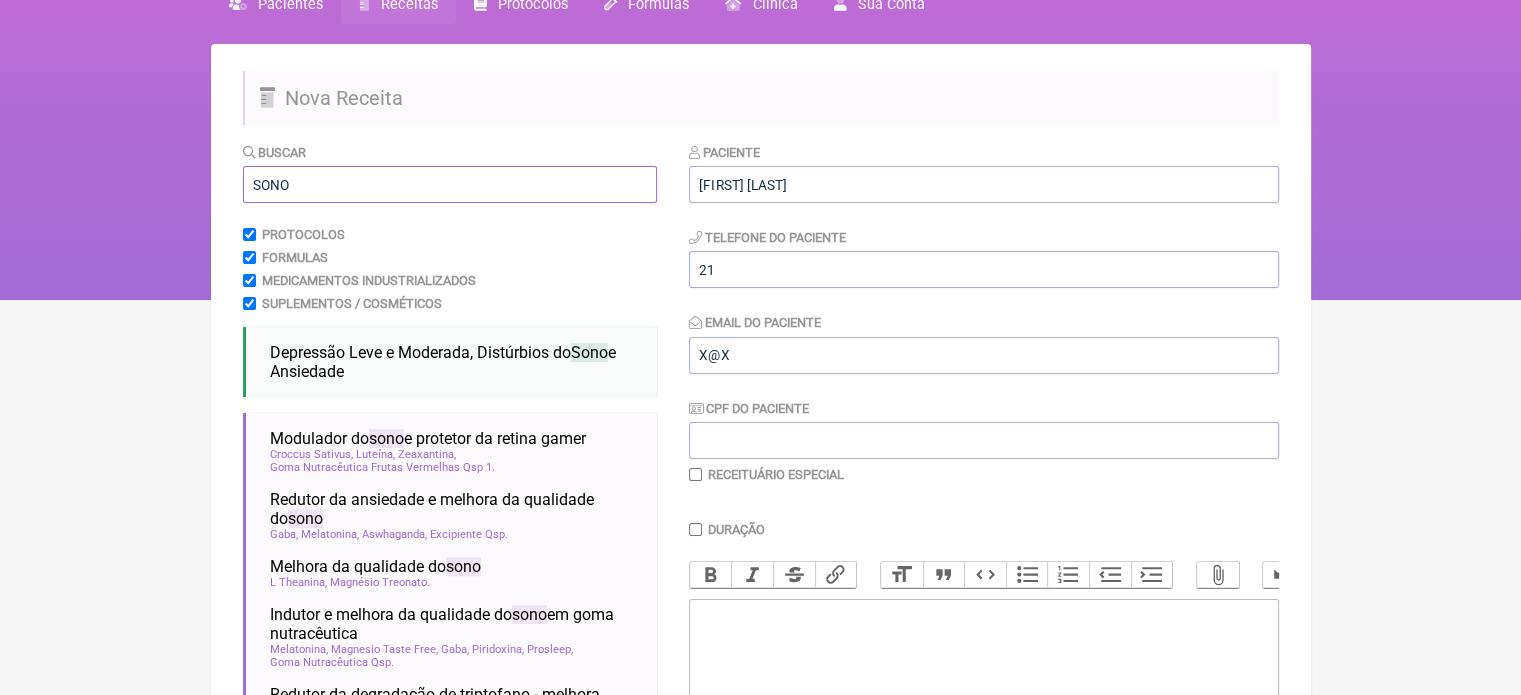 scroll, scrollTop: 200, scrollLeft: 0, axis: vertical 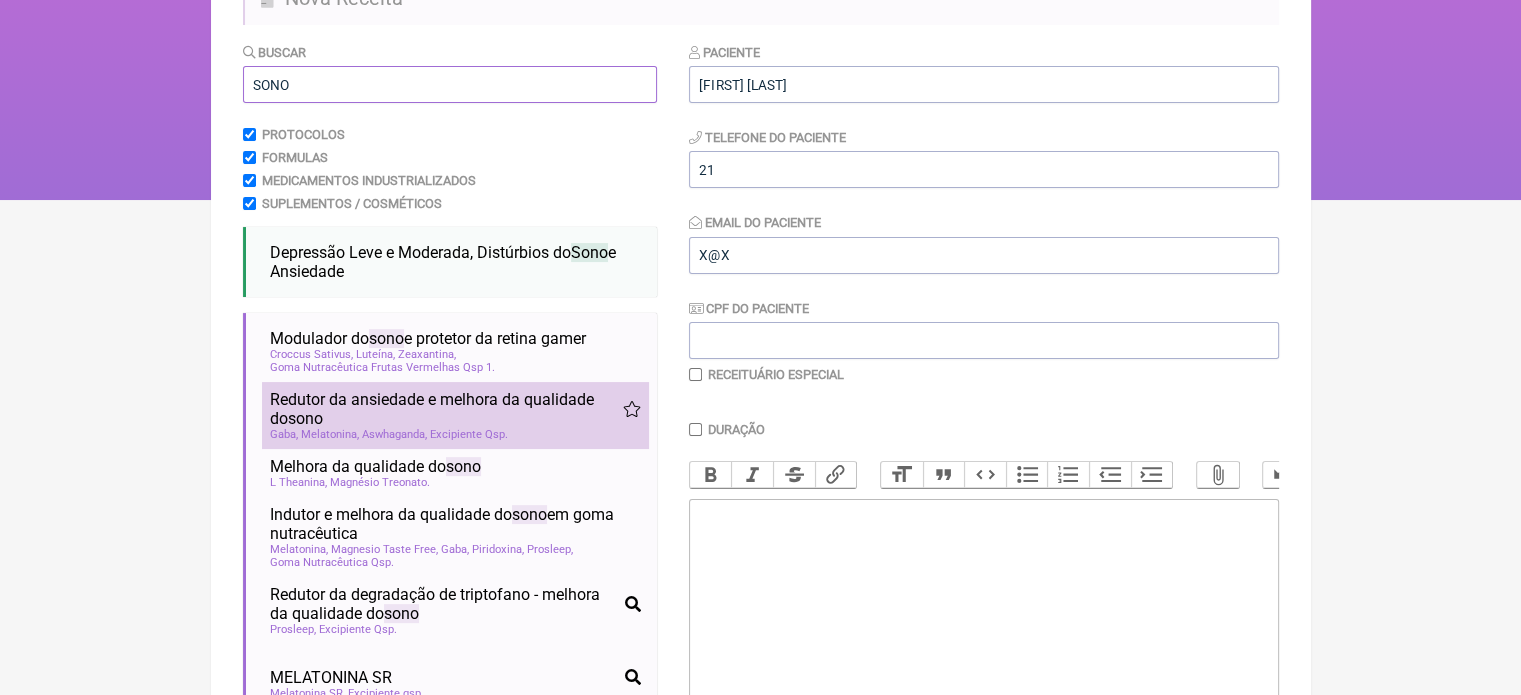 type on "SONO" 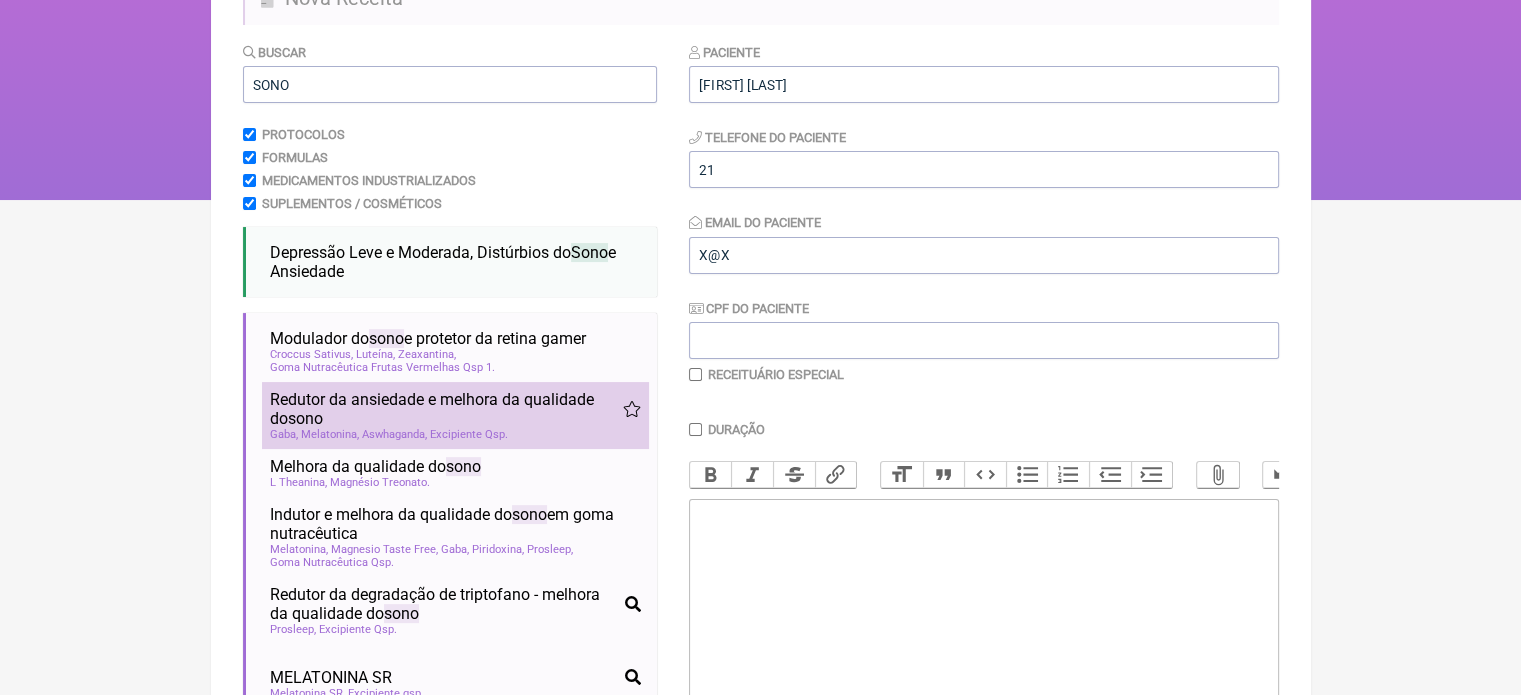 click on "Redutor da ansiedade e melhora da qualidade do  sono" at bounding box center (428, 338) 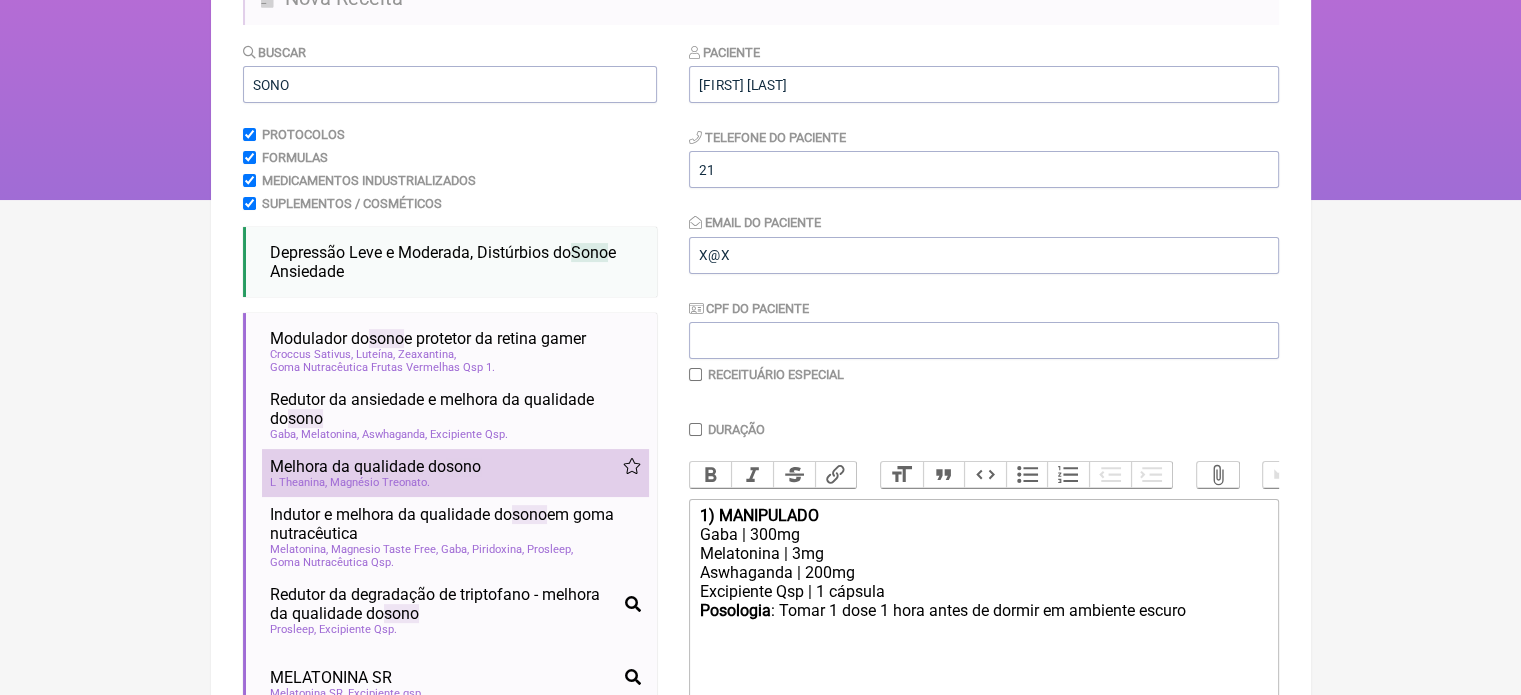 click on "Melhora da qualidade do  sono" at bounding box center [428, 338] 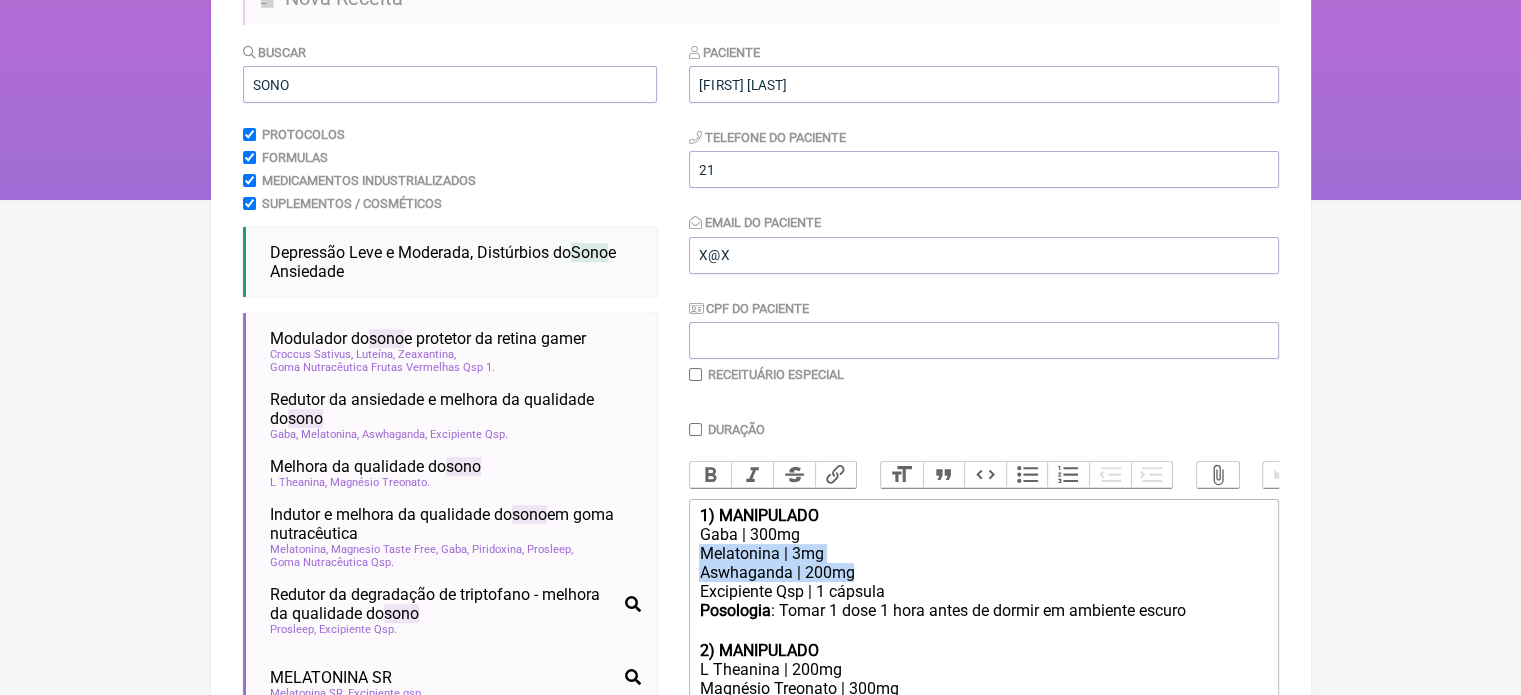 drag, startPoint x: 887, startPoint y: 588, endPoint x: 685, endPoint y: 569, distance: 202.8916 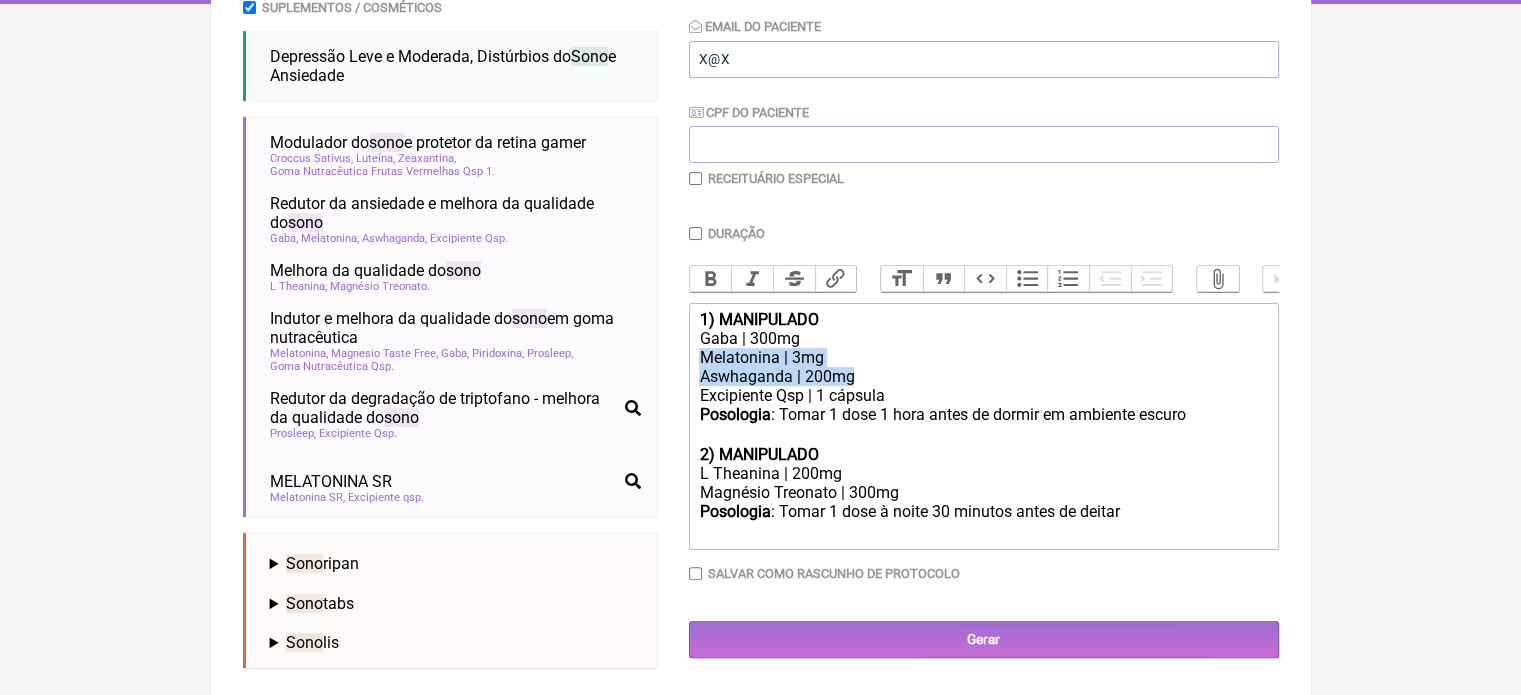 scroll, scrollTop: 400, scrollLeft: 0, axis: vertical 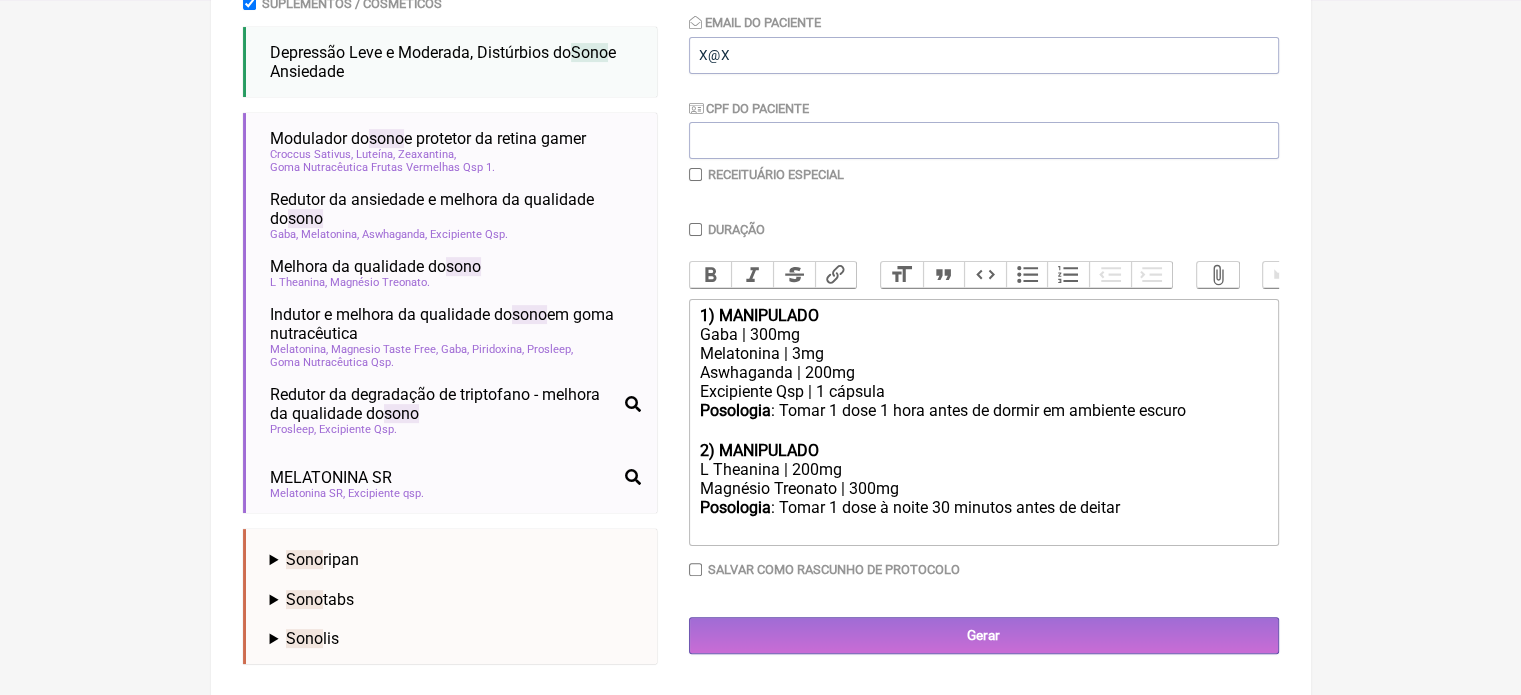 click on "Magnésio Treonato | 300mg" at bounding box center [983, 488] 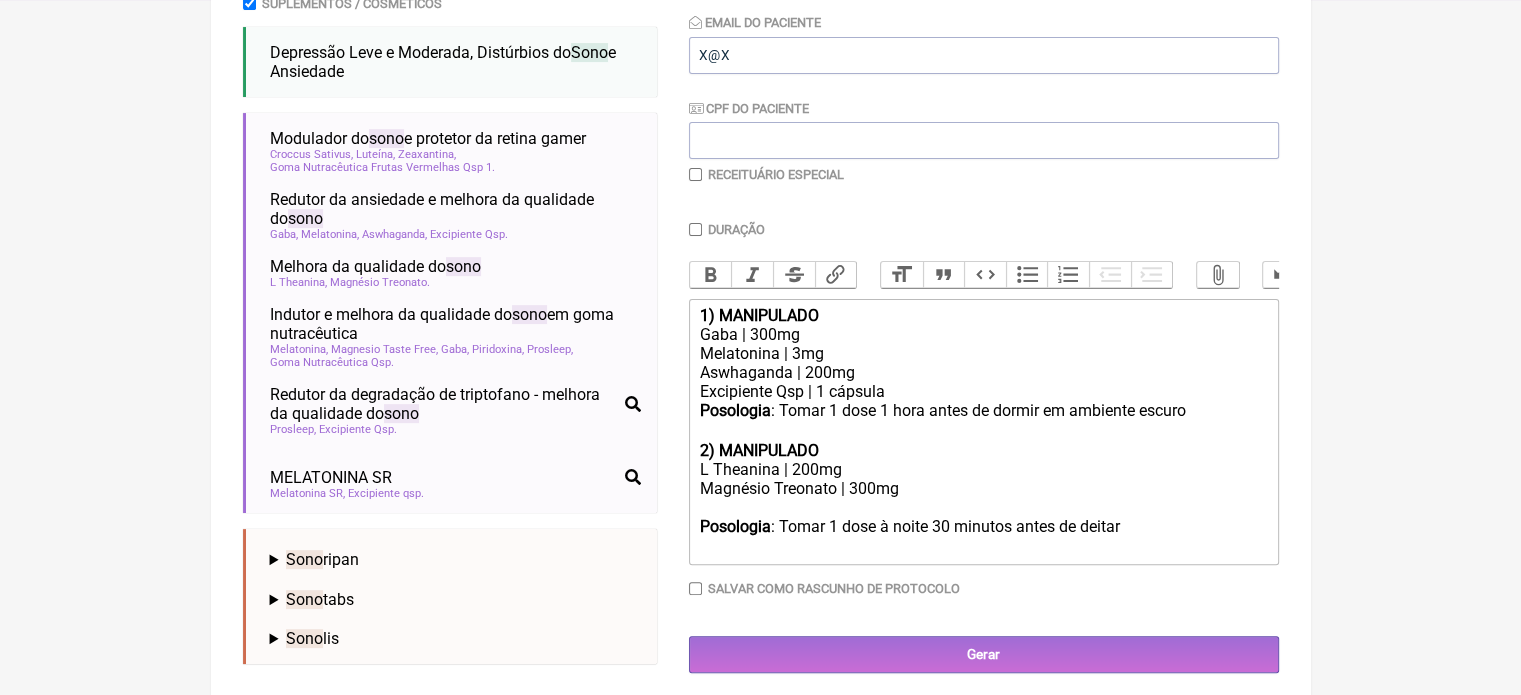 paste on "Melatonina | 3mg</div><div>Aswhaganda | 200mg" 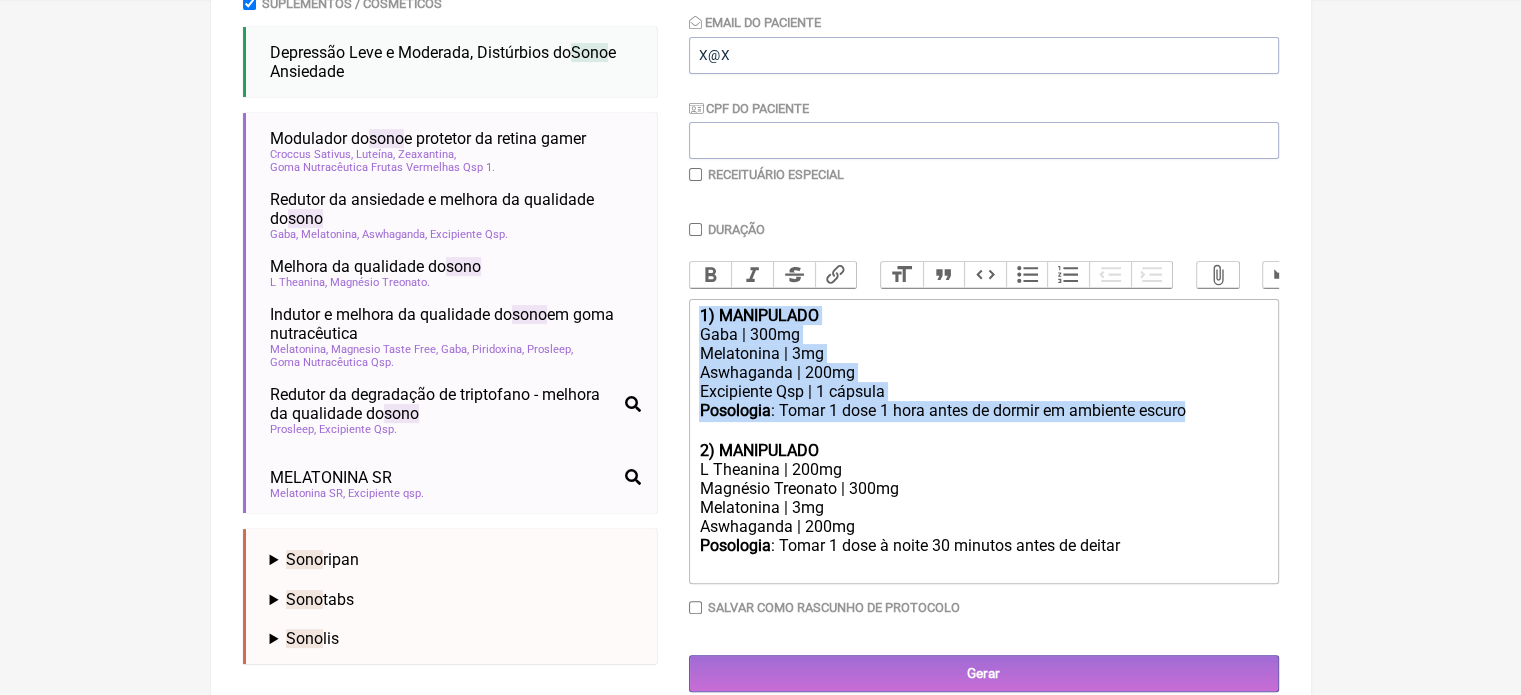 drag, startPoint x: 1189, startPoint y: 428, endPoint x: 665, endPoint y: 334, distance: 532.36456 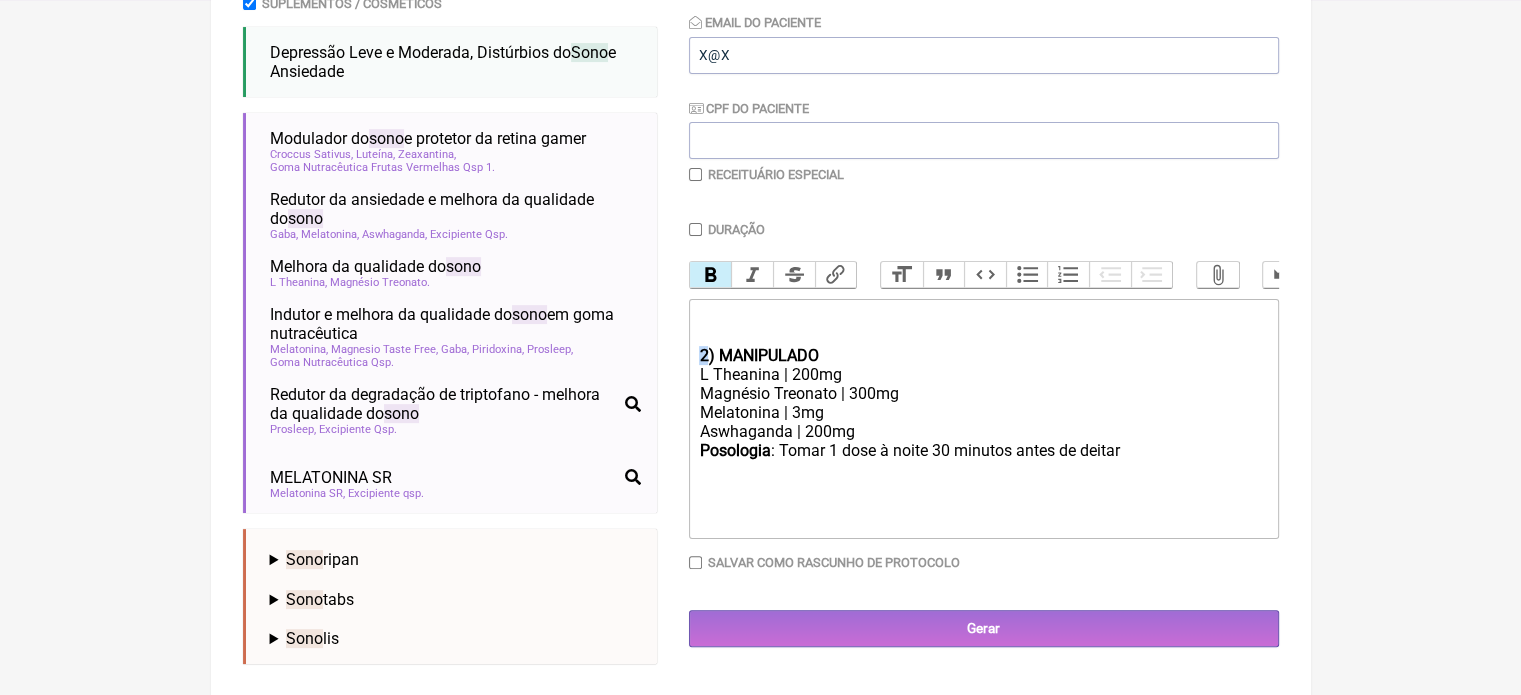 drag, startPoint x: 704, startPoint y: 367, endPoint x: 693, endPoint y: 367, distance: 11 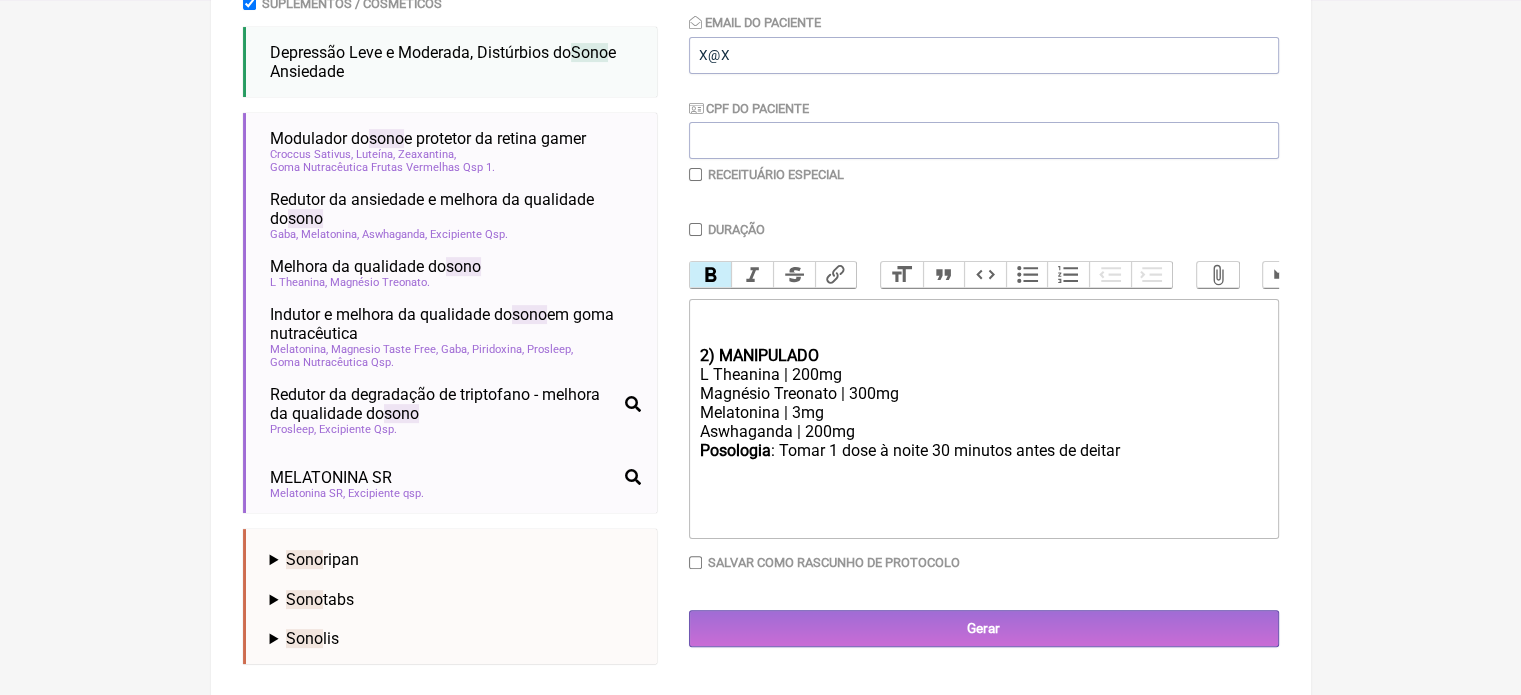 type on "<div>&nbsp;ㅤ<br><br></div><div><strong>1) MANIPULADO</strong></div><div>L Theanina | 200mg</div><div>Magnésio Treonato | 300mg<br>Melatonina | 3mg</div><div>Aswhaganda | 200mg</div><div><strong>Posologia</strong>: Tomar 1 dose à noite 30 minutos antes de deitar ㅤ<br><br></div>" 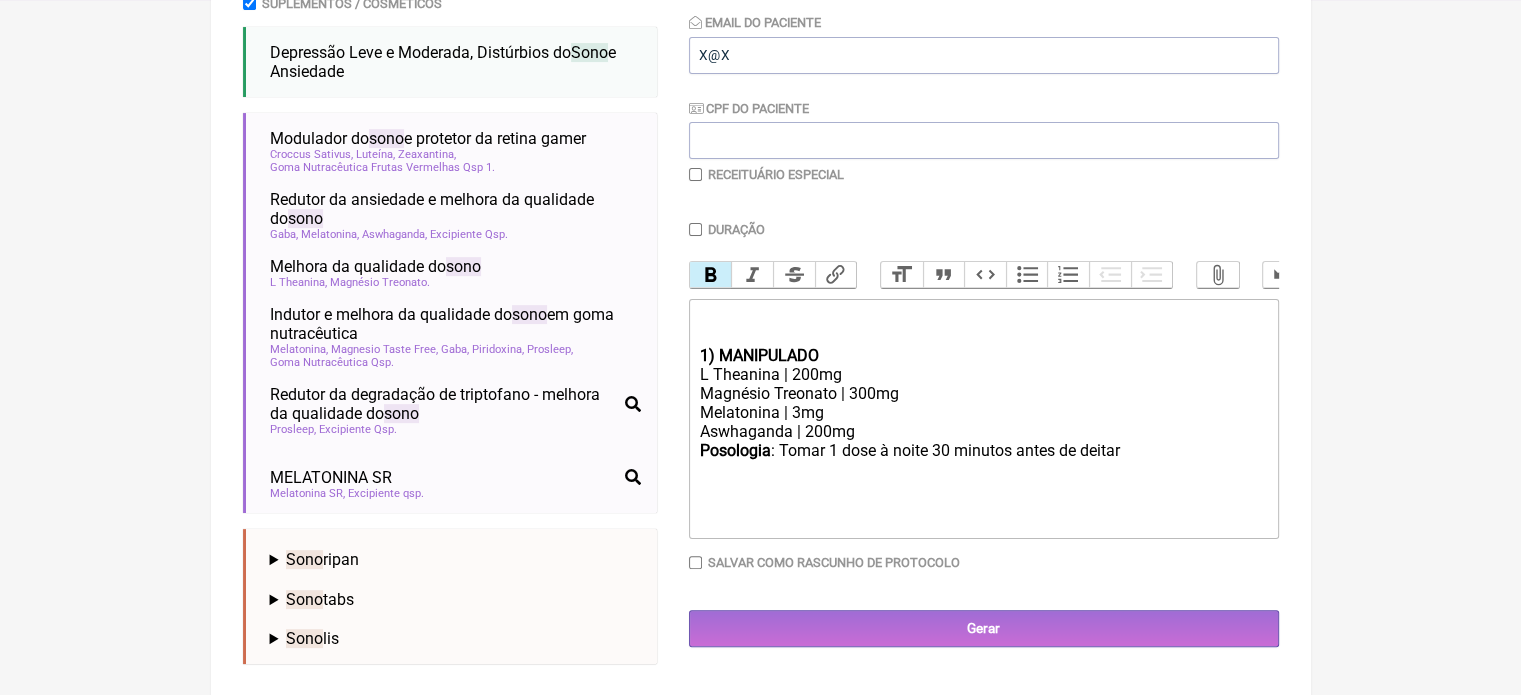 click on "Duração" at bounding box center [695, 229] 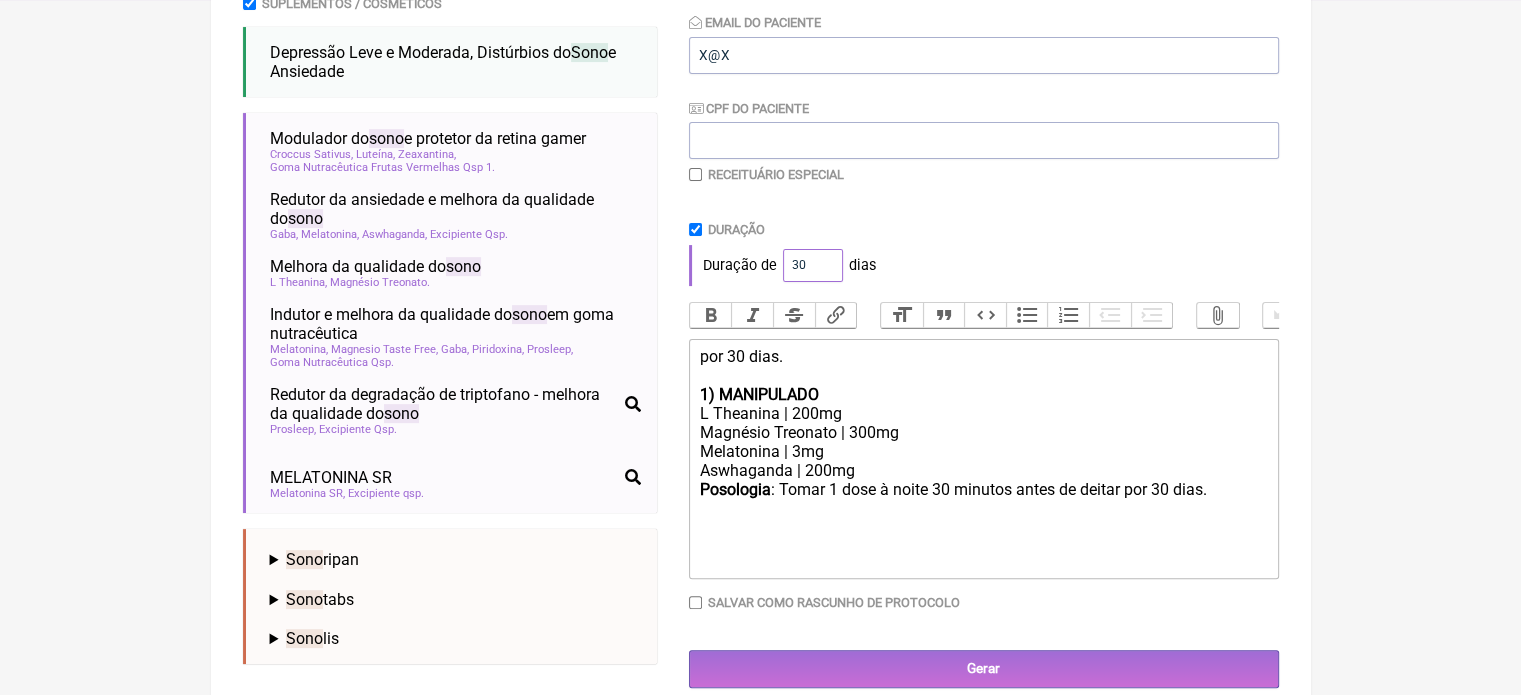 drag, startPoint x: 812, startPoint y: 268, endPoint x: 764, endPoint y: 271, distance: 48.09366 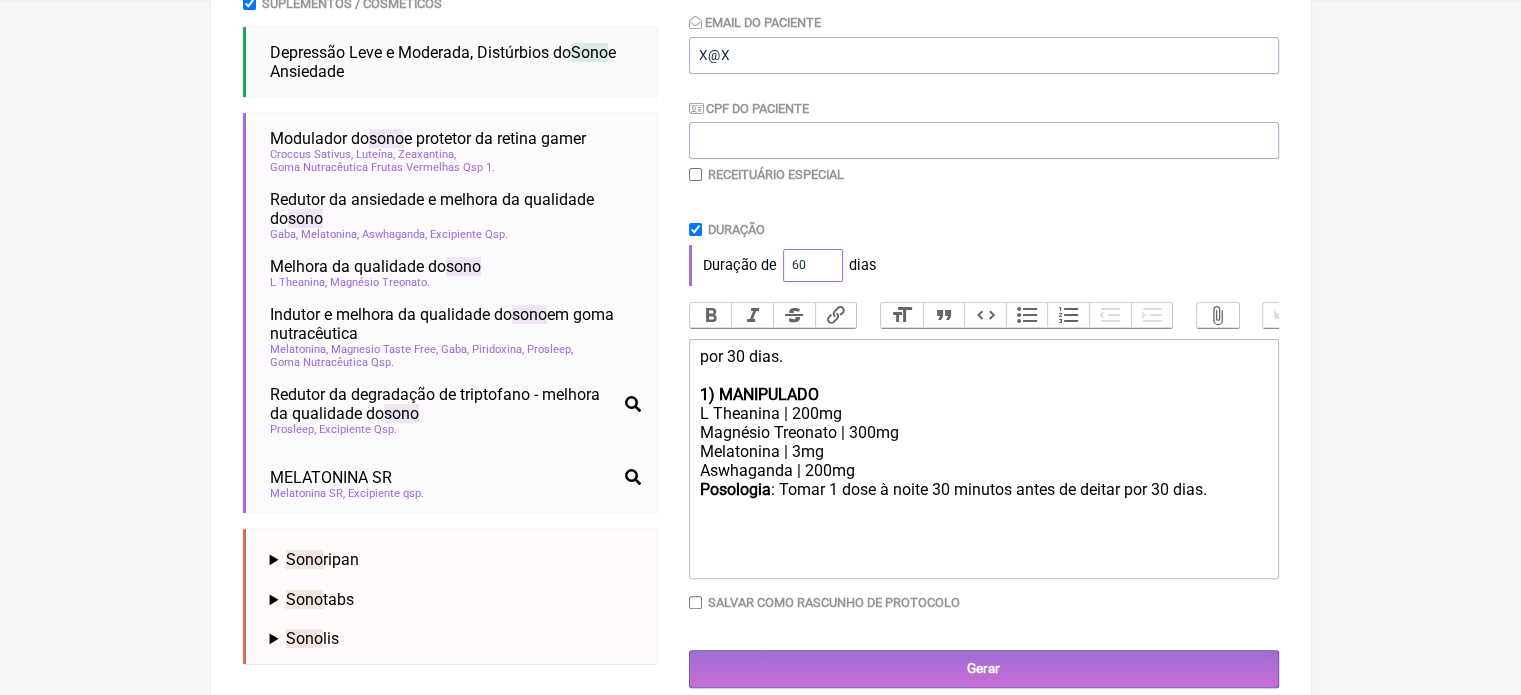 type on "60" 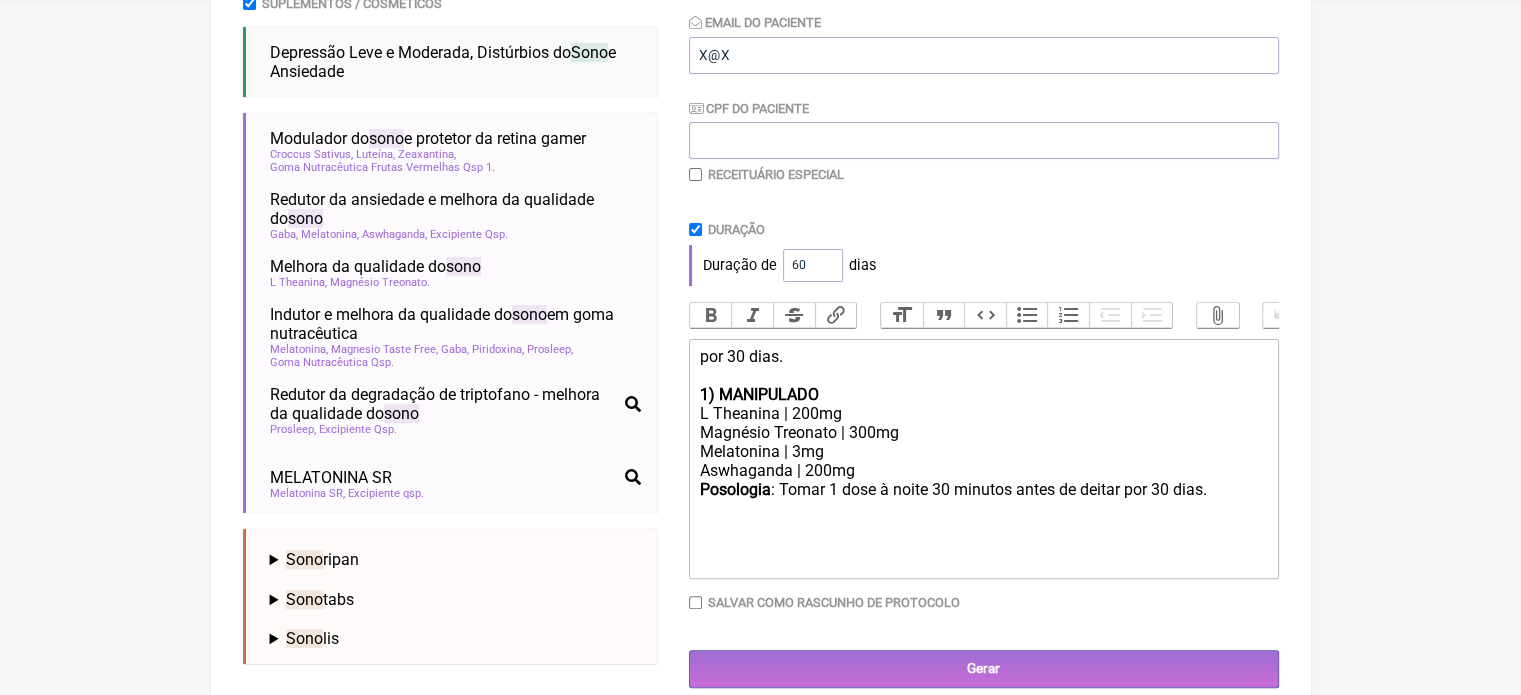 click on "Duração" at bounding box center (984, 229) 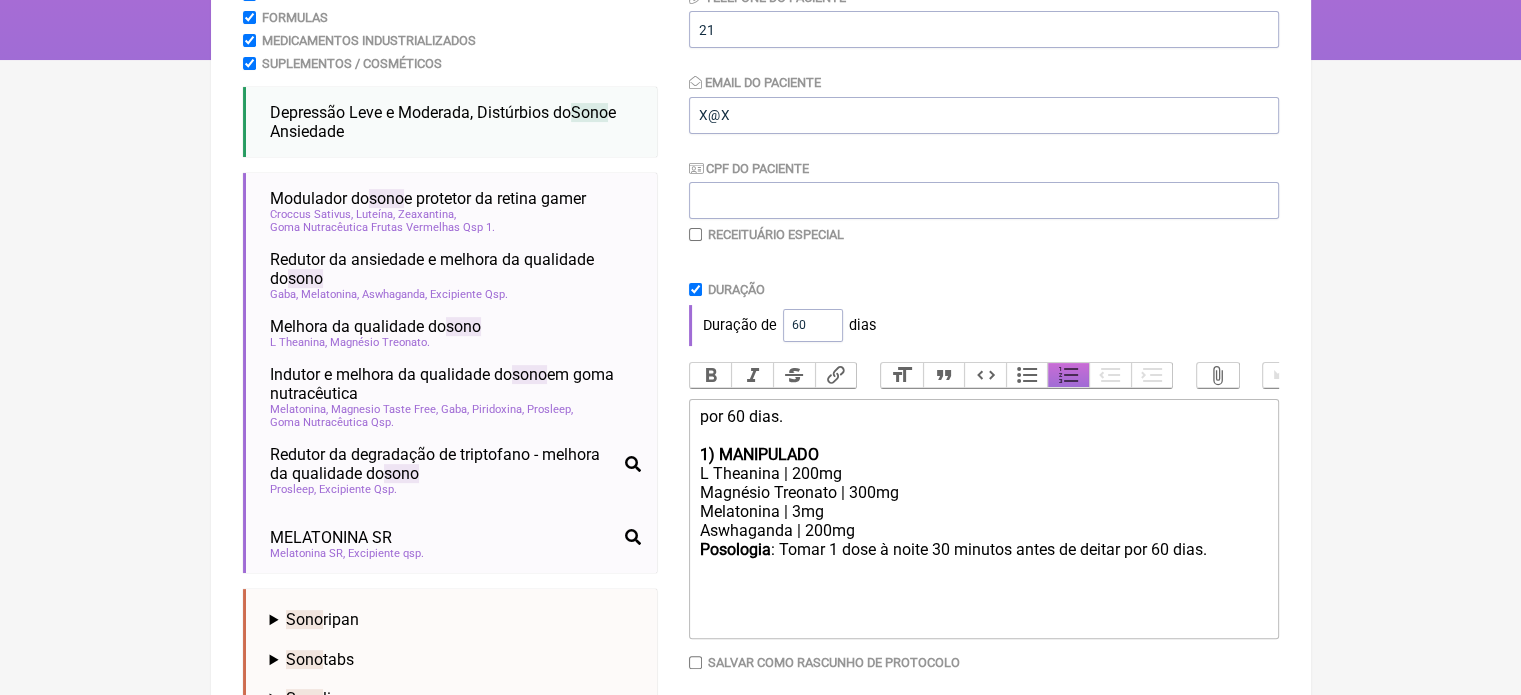scroll, scrollTop: 200, scrollLeft: 0, axis: vertical 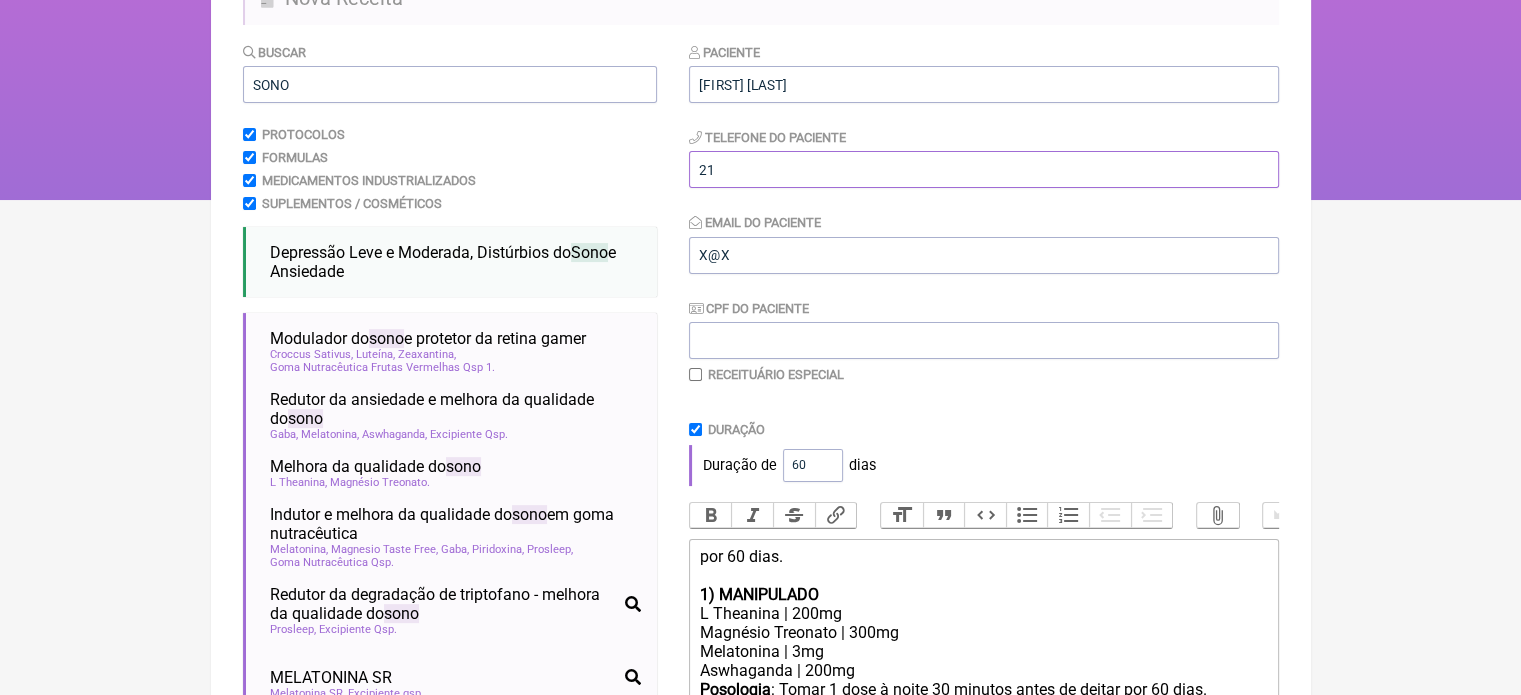 drag, startPoint x: 781, startPoint y: 179, endPoint x: 822, endPoint y: 175, distance: 41.19466 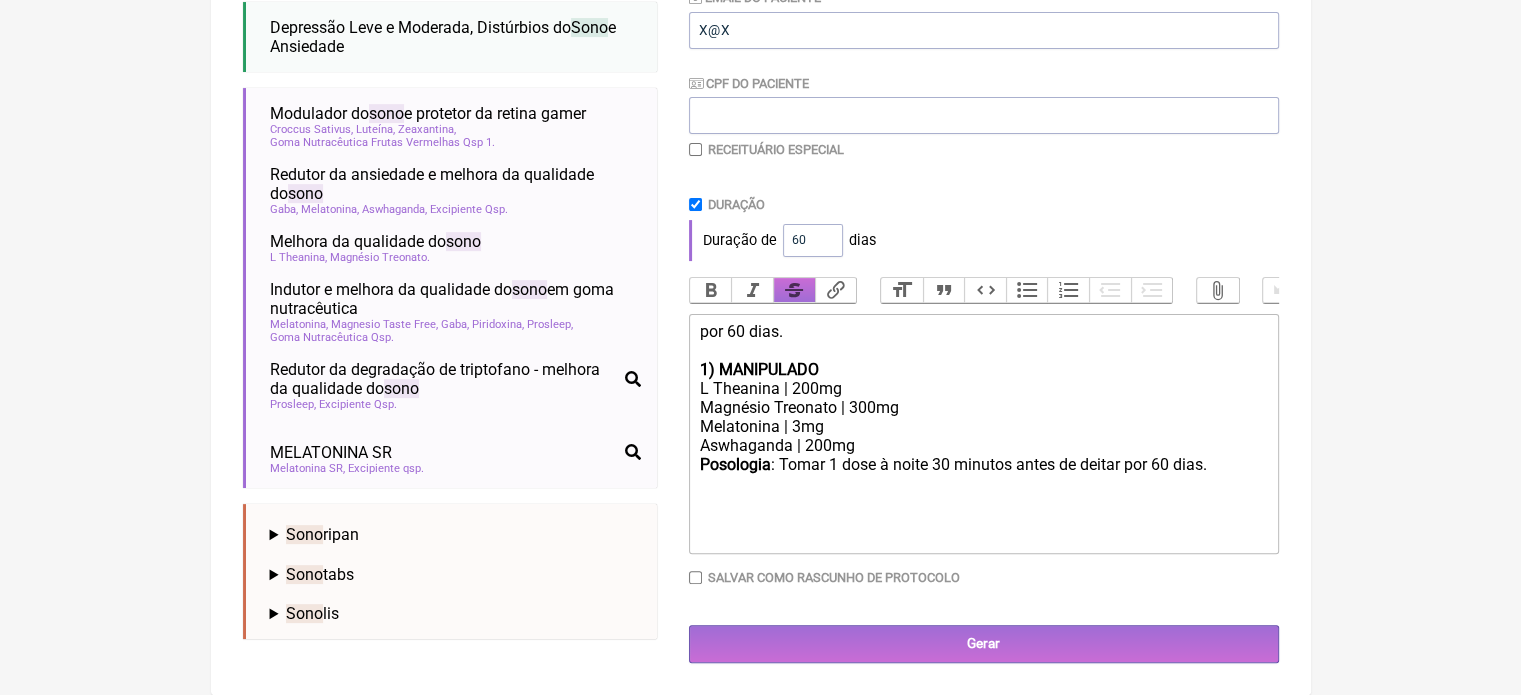 scroll, scrollTop: 440, scrollLeft: 0, axis: vertical 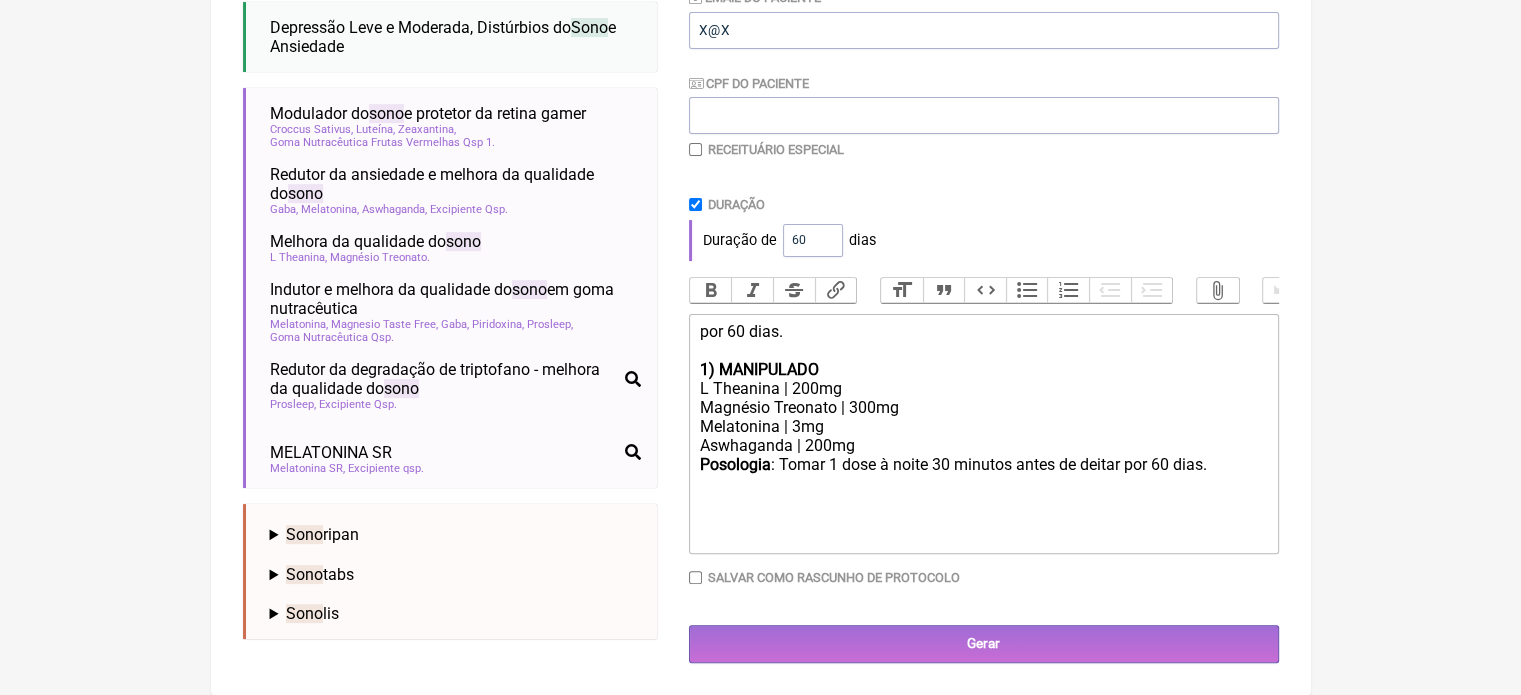type on "[PHONE]" 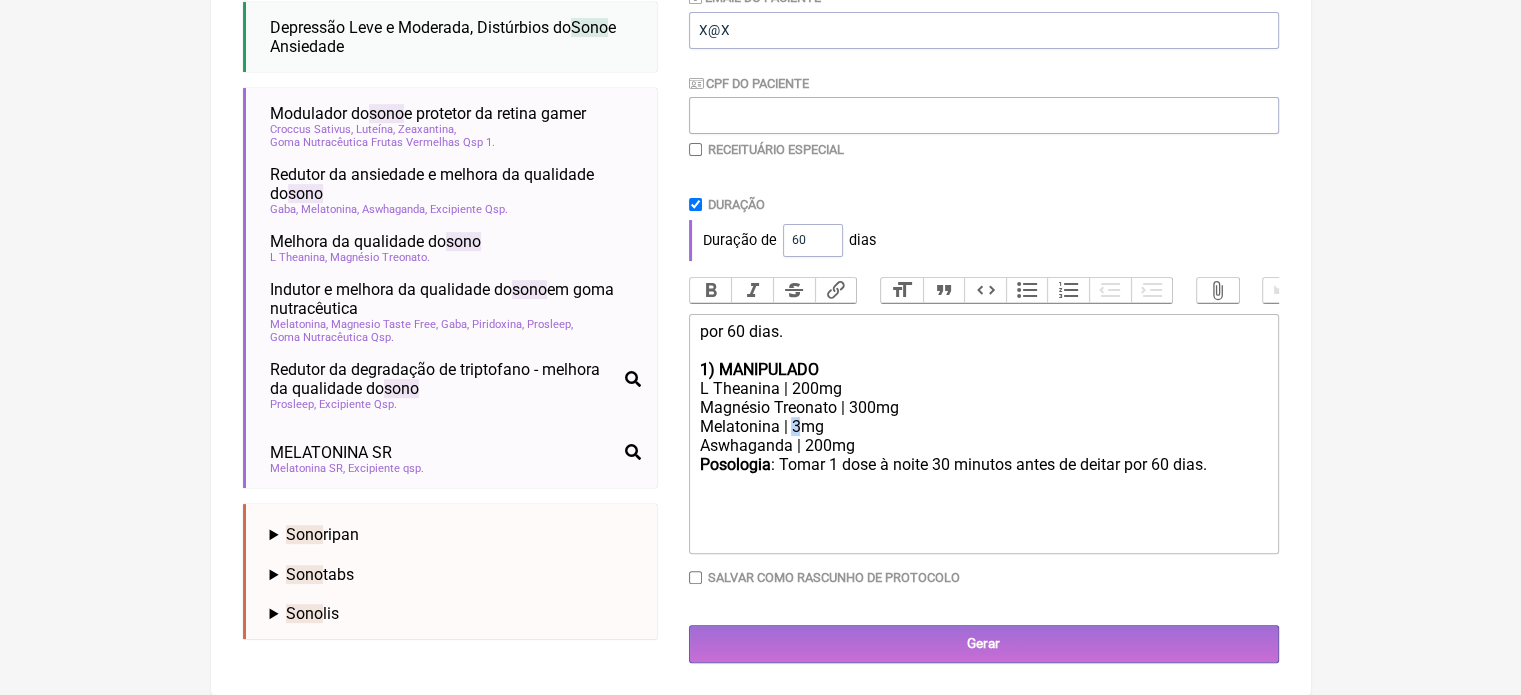 click on "Magnésio Treonato | 300mg Melatonina | 3mg" at bounding box center (983, 417) 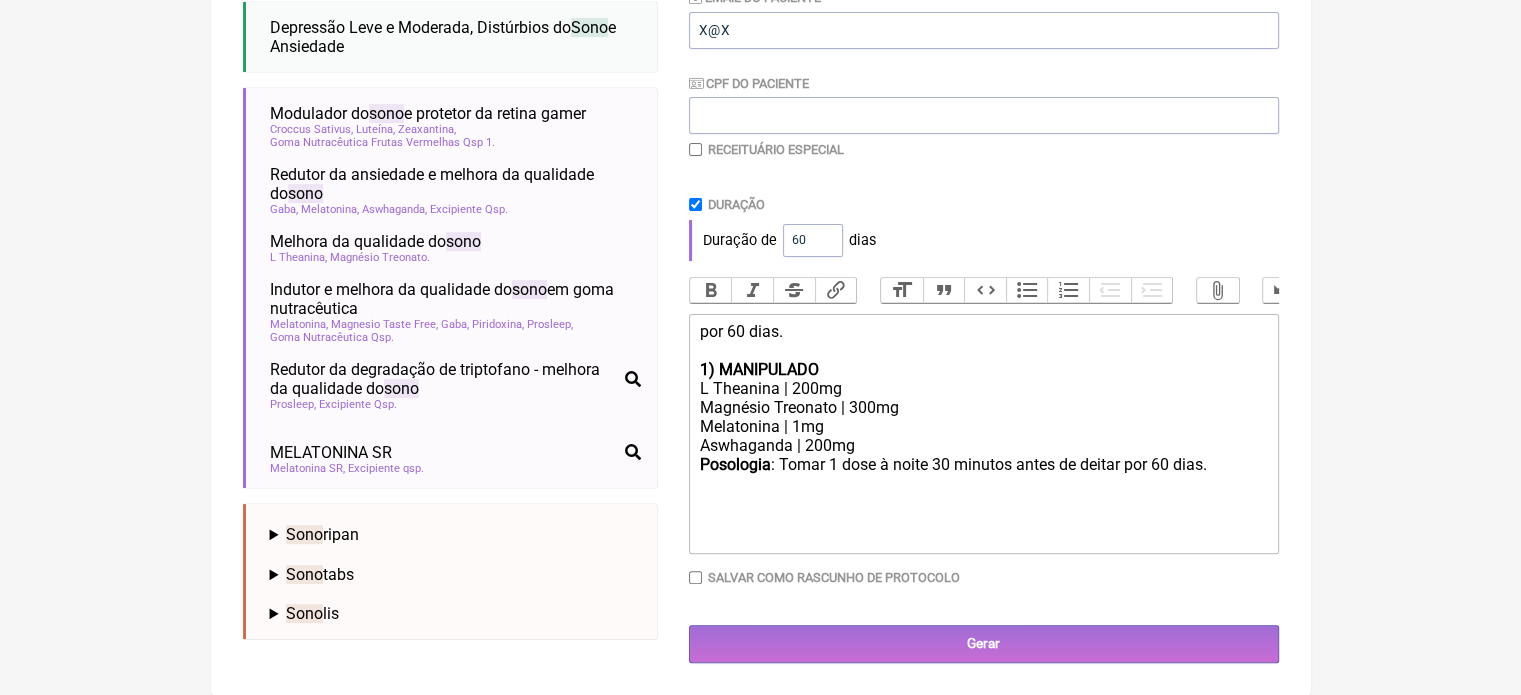 drag, startPoint x: 799, startPoint y: 337, endPoint x: 659, endPoint y: 338, distance: 140.00357 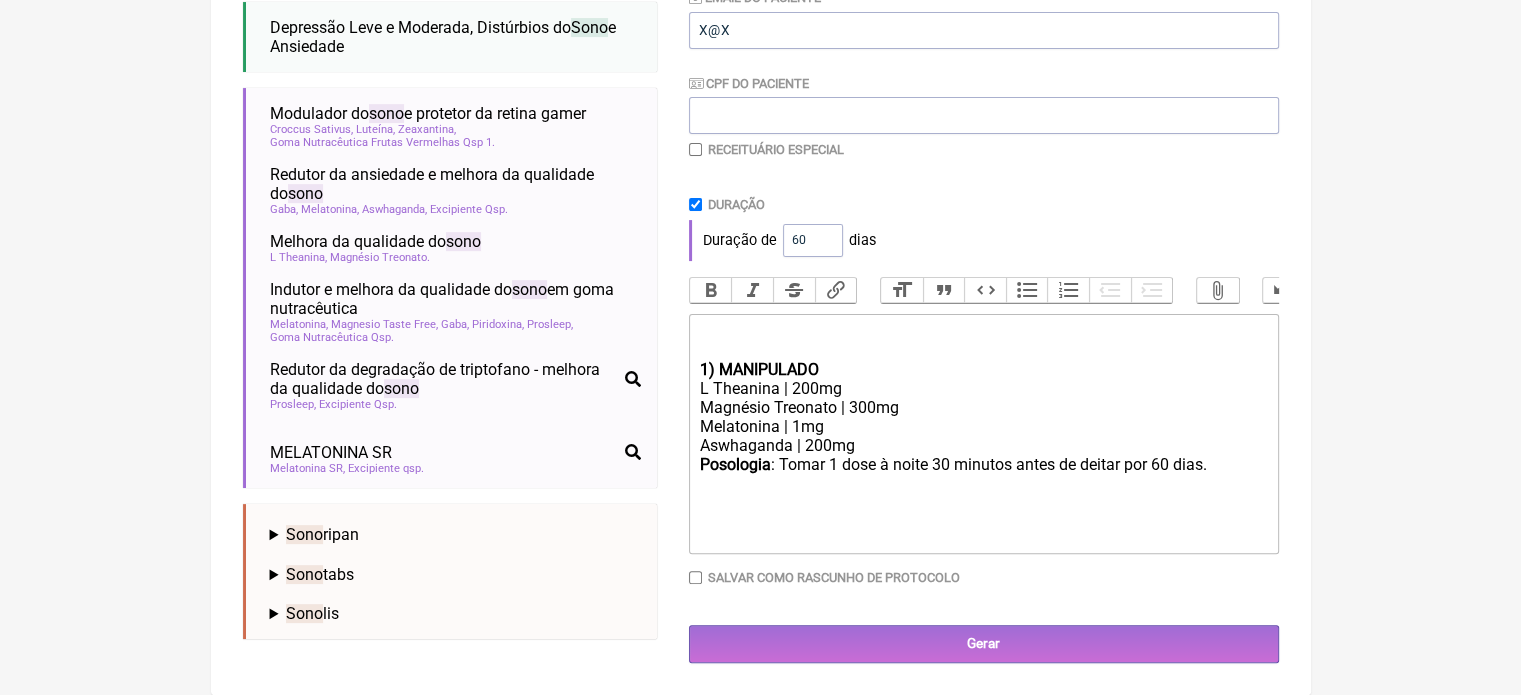type on "<div><br><br></div><div><strong>1) MANIPULADO</strong></div><div>L Theanina | 200mg</div><div>Magnésio Treonato | 300mg<br>Melatonina | 1mg</div><div>Aswhaganda | 200mg</div><div><strong>Posologia</strong>: Tomar 1 dose à noite 30 minutos antes de deitar por 60 dias.<br><br></div>" 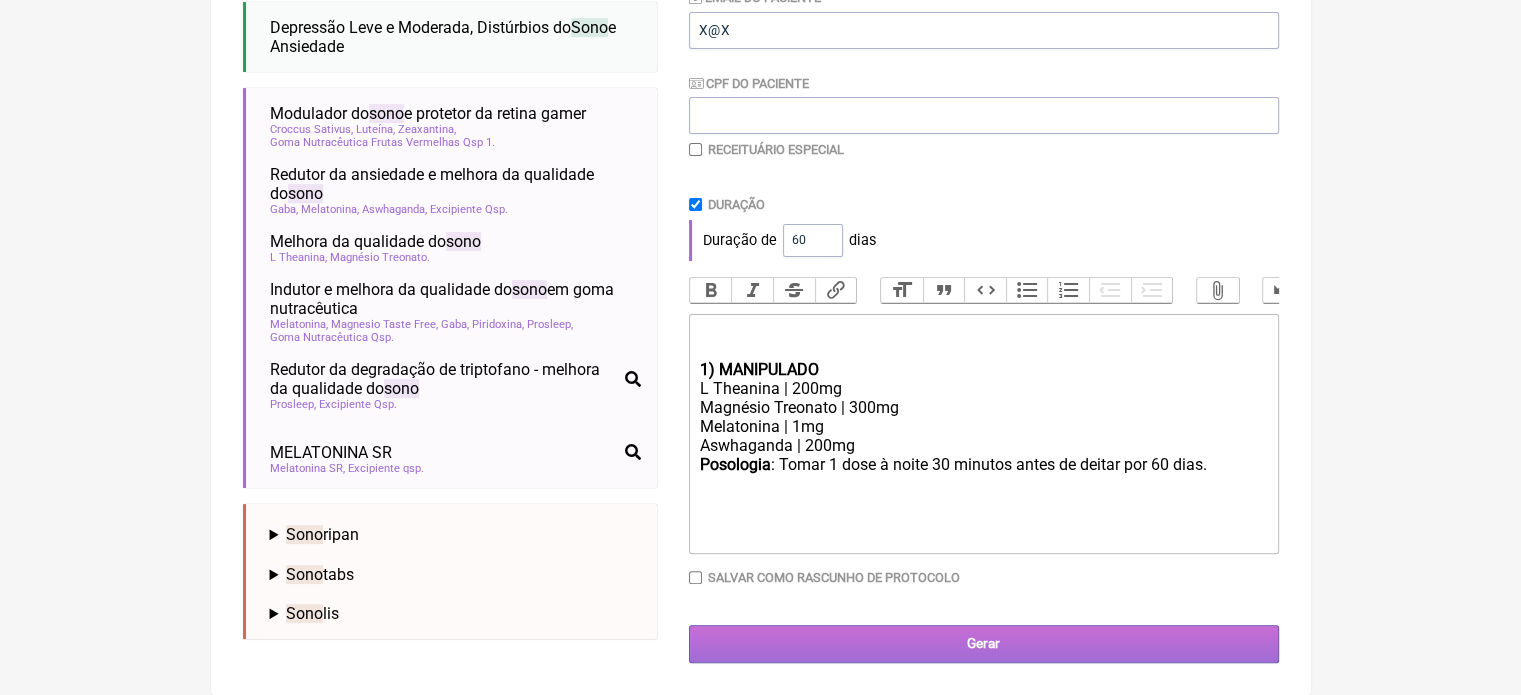 click on "Gerar" at bounding box center (984, 643) 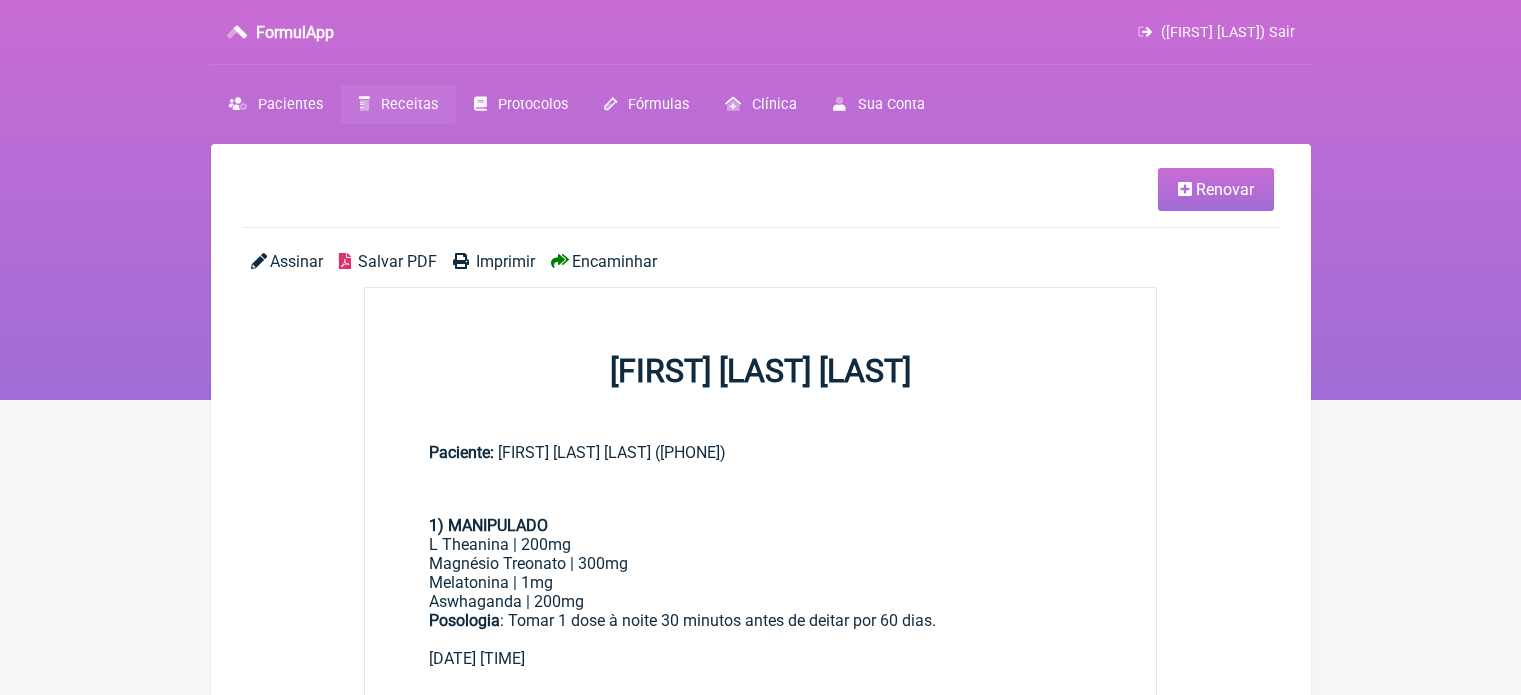 scroll, scrollTop: 0, scrollLeft: 0, axis: both 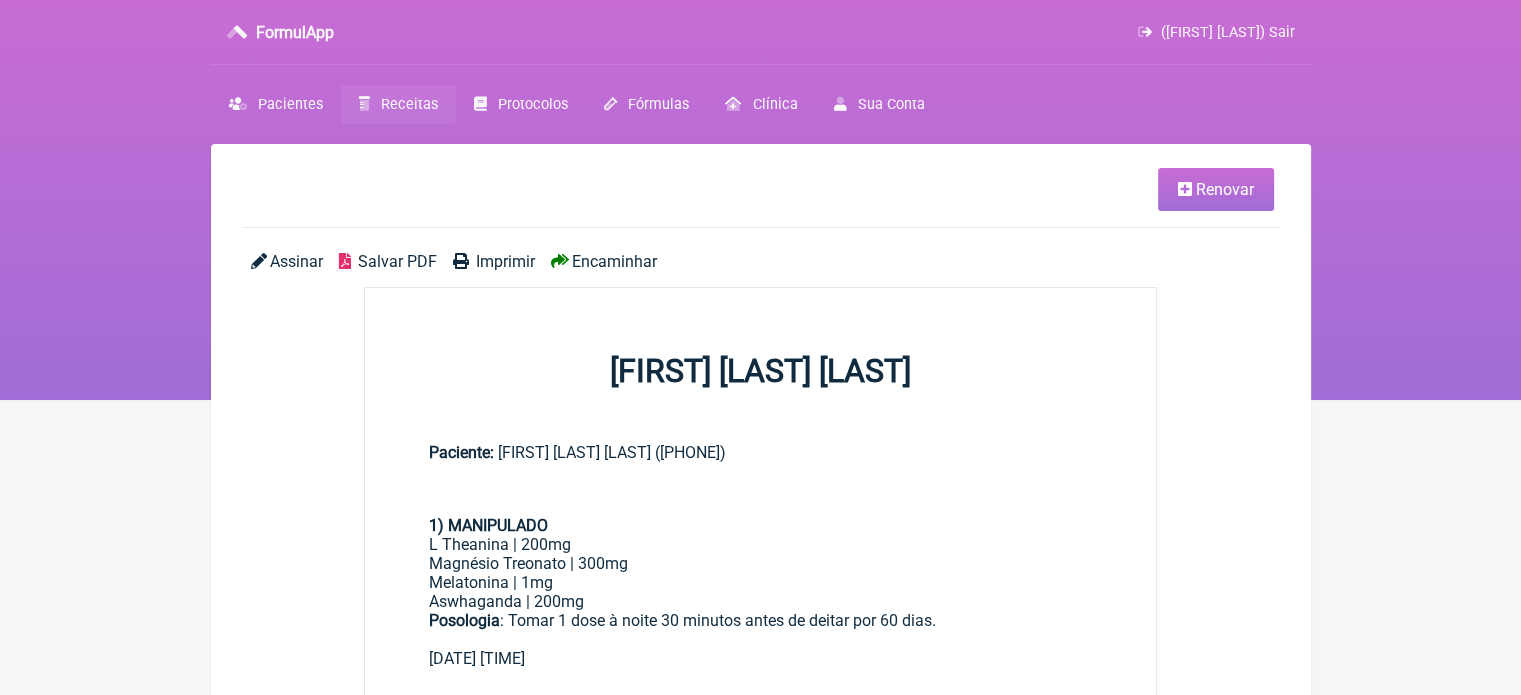 click on "Imprimir" at bounding box center [505, 261] 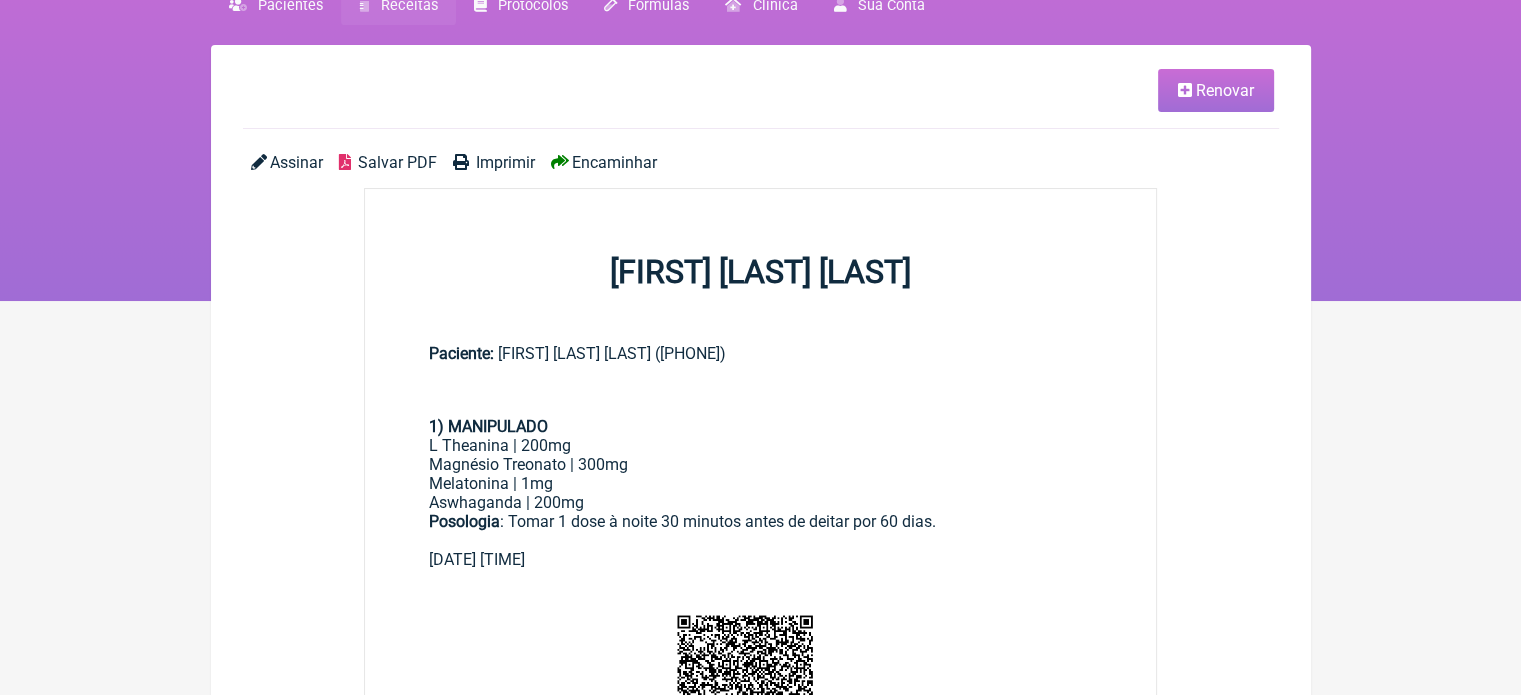 scroll, scrollTop: 100, scrollLeft: 0, axis: vertical 